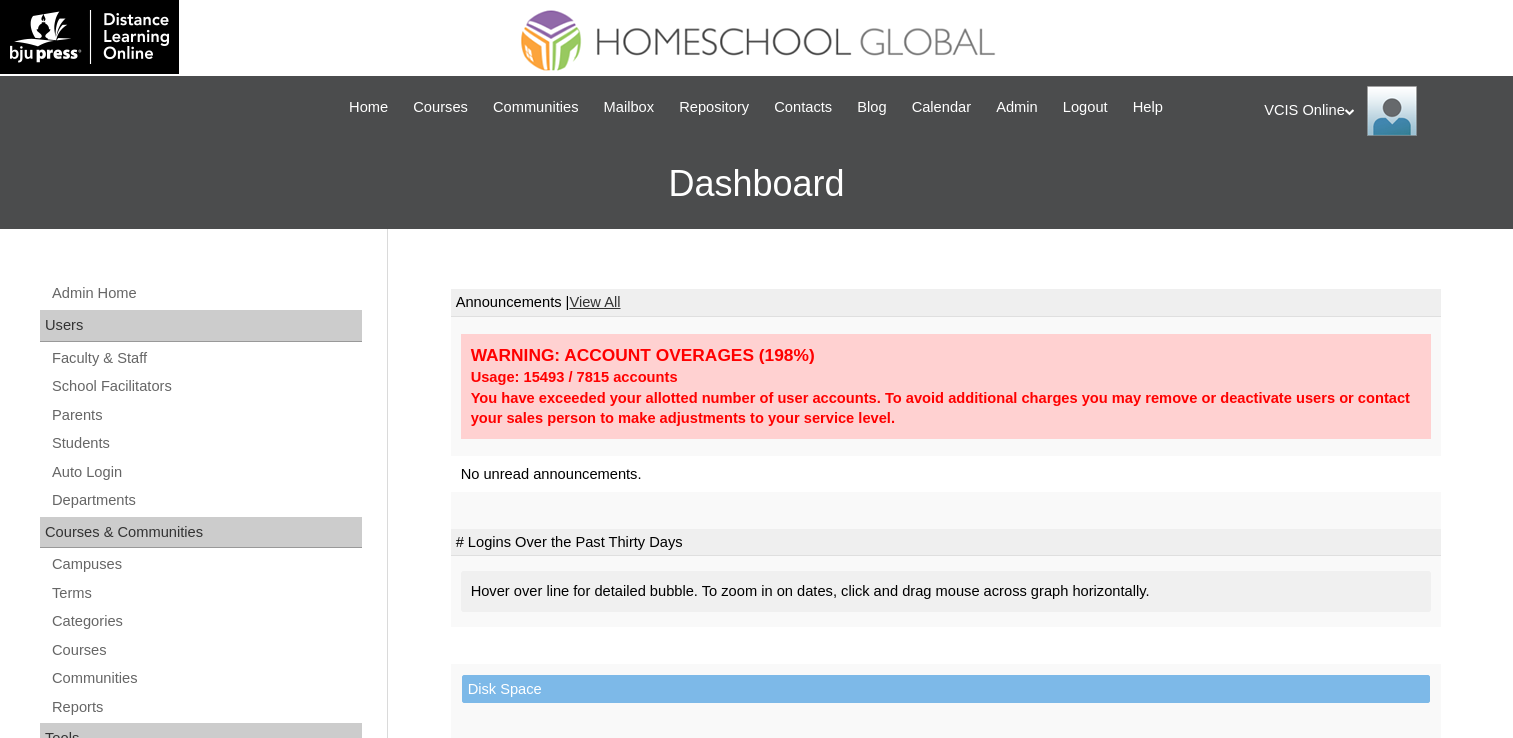 scroll, scrollTop: 0, scrollLeft: 0, axis: both 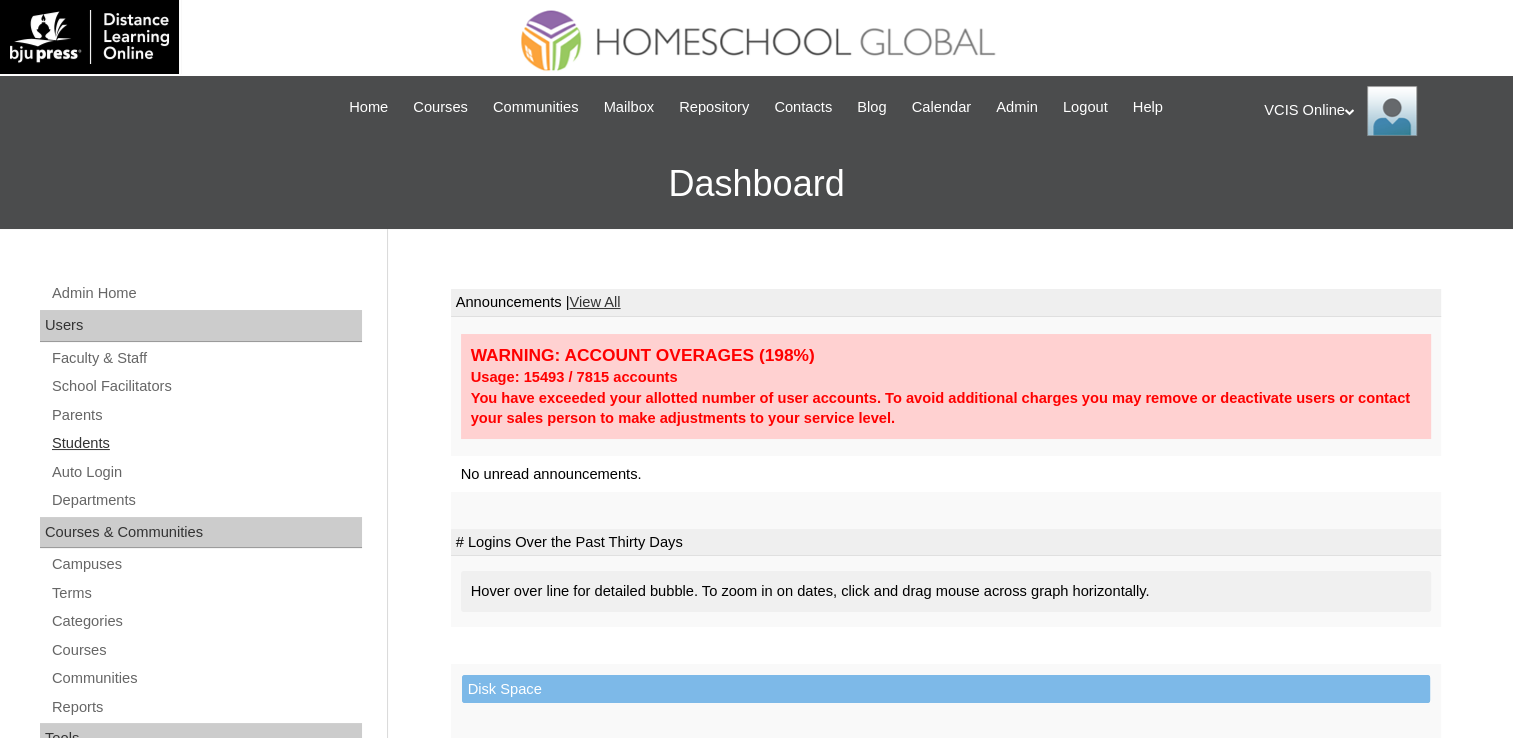 click on "Students" at bounding box center [206, 443] 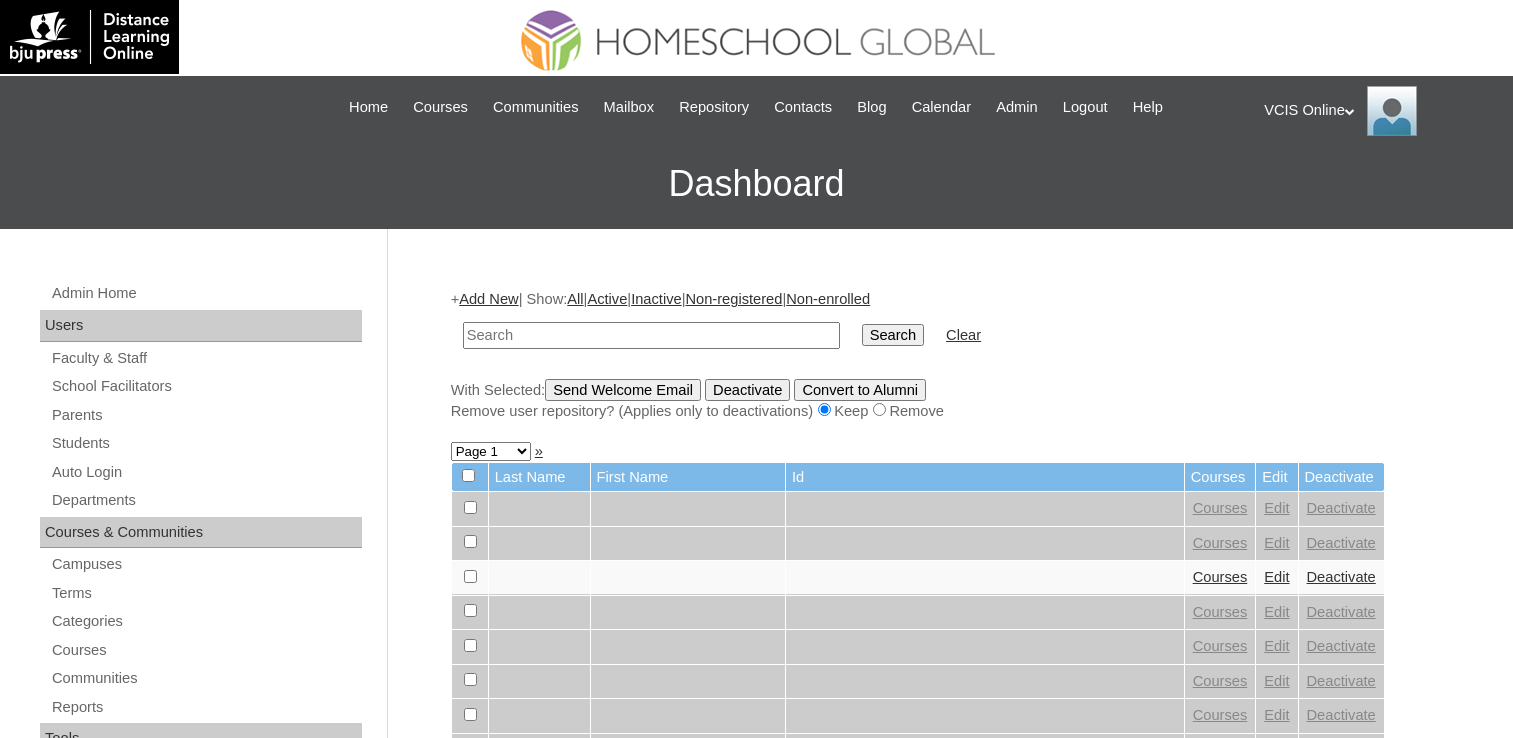 scroll, scrollTop: 0, scrollLeft: 0, axis: both 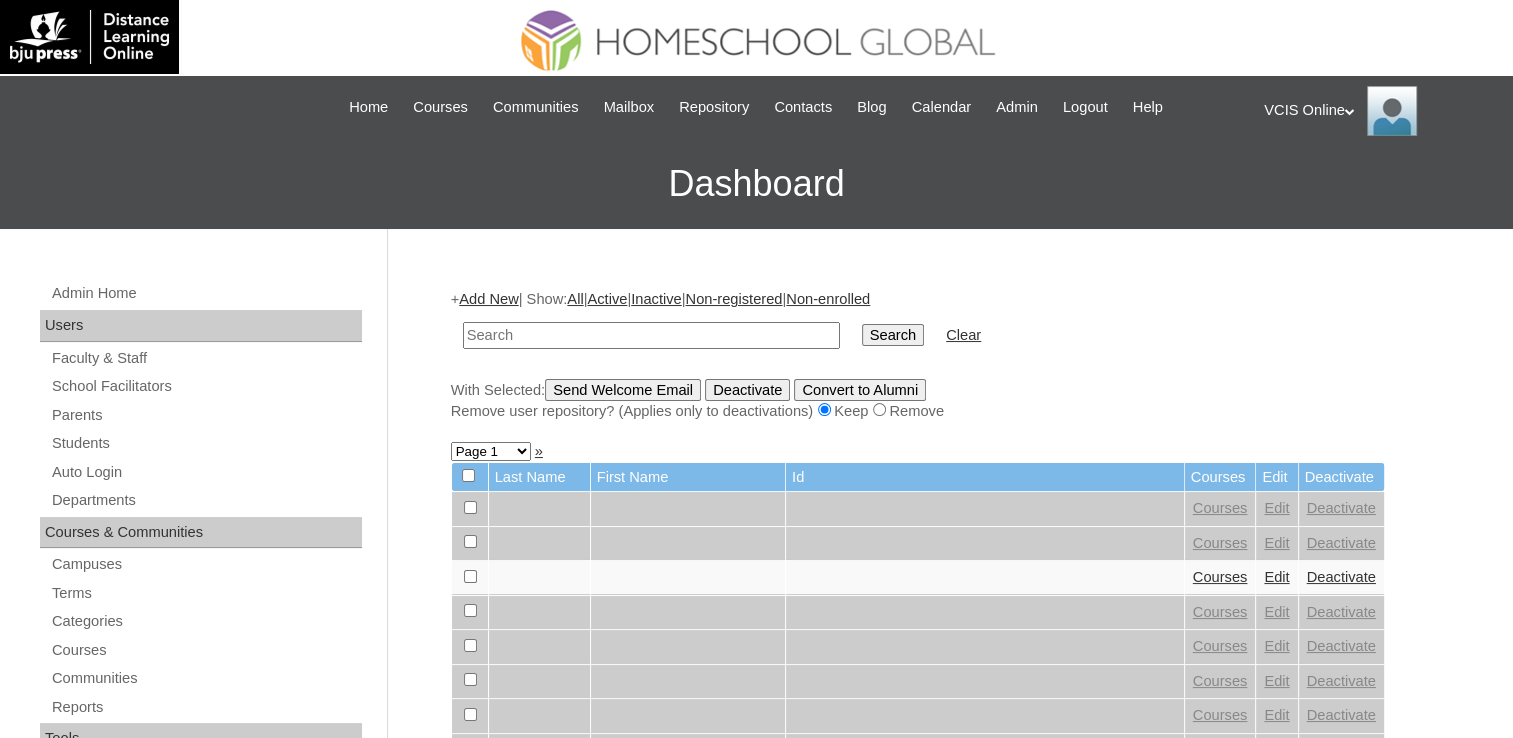 click at bounding box center (651, 335) 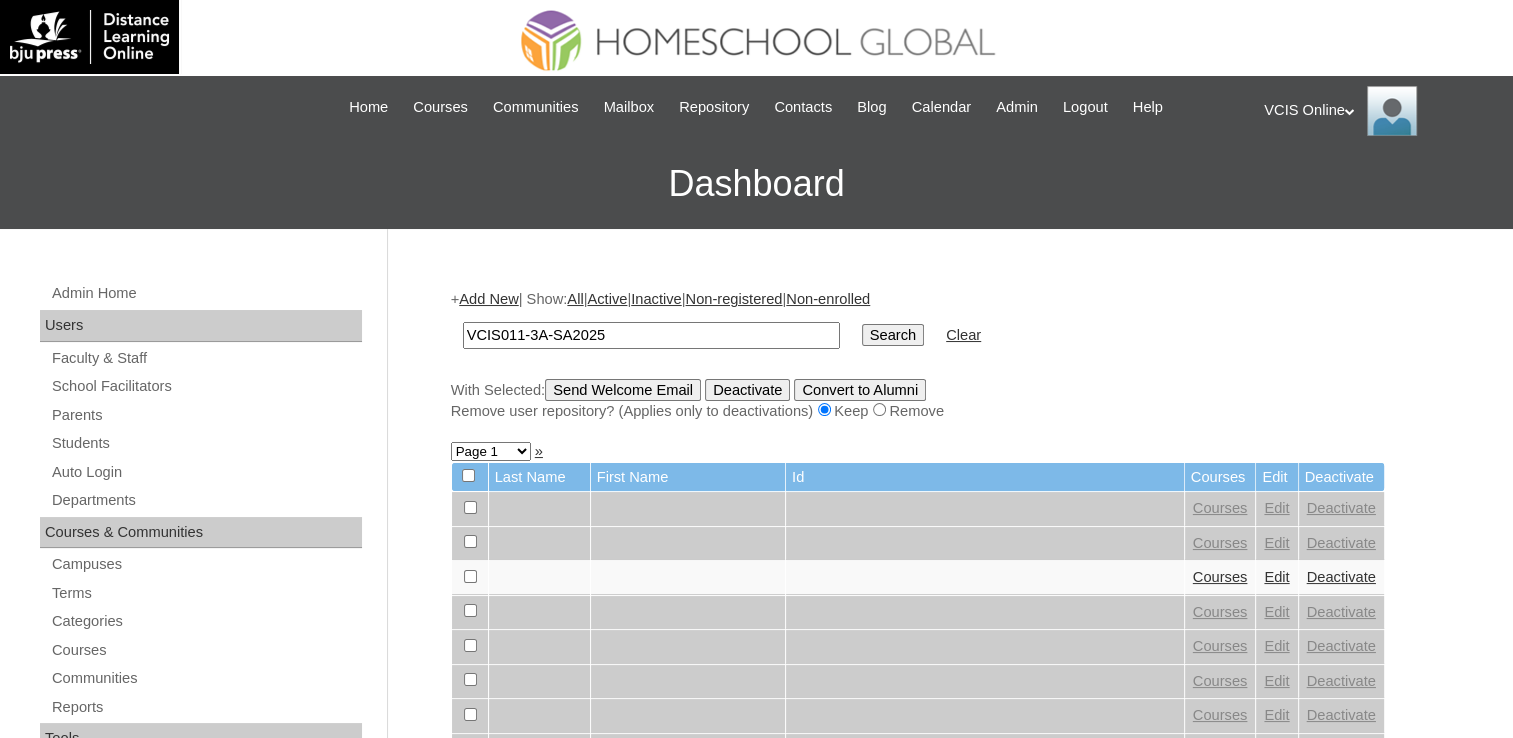 type on "VCIS011-3A-SA2025" 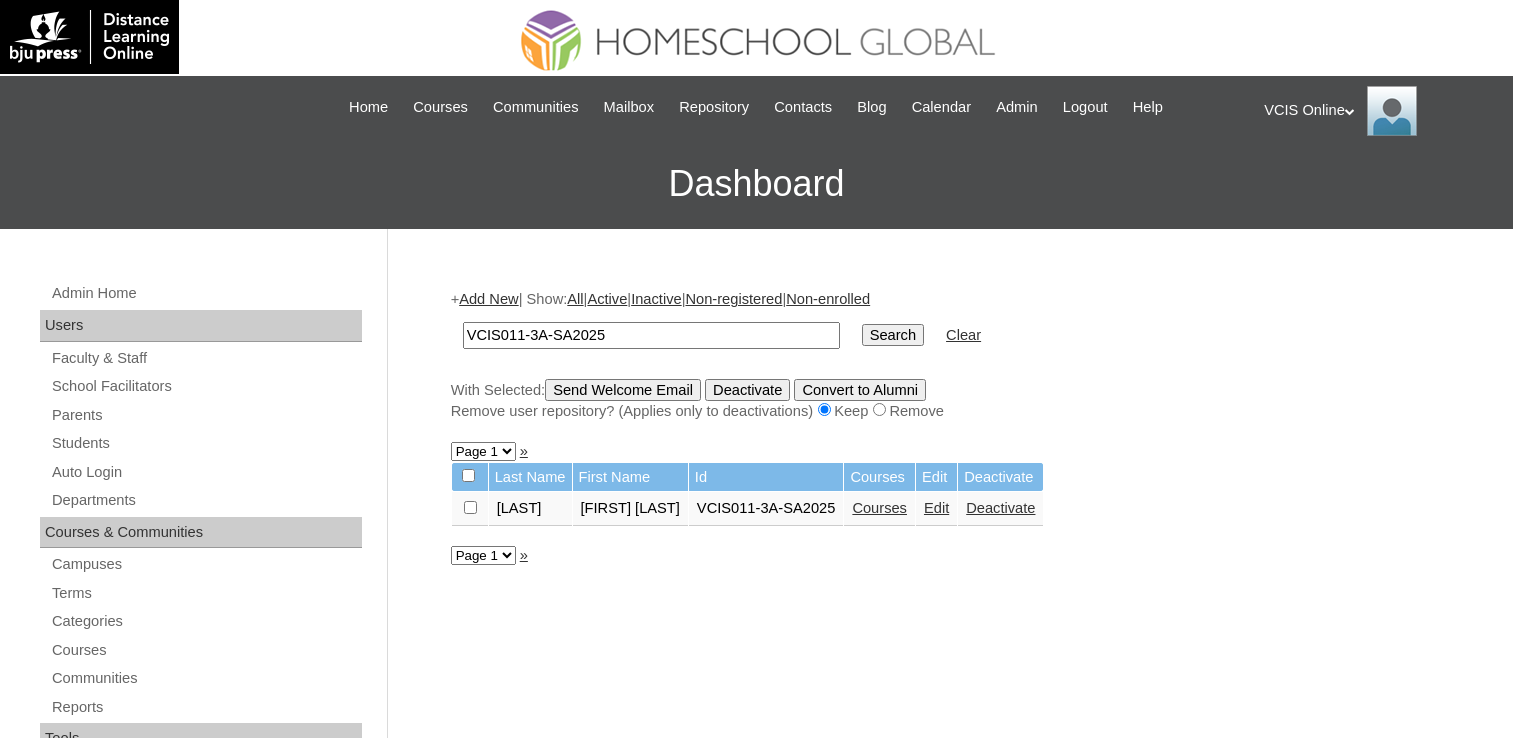 scroll, scrollTop: 0, scrollLeft: 0, axis: both 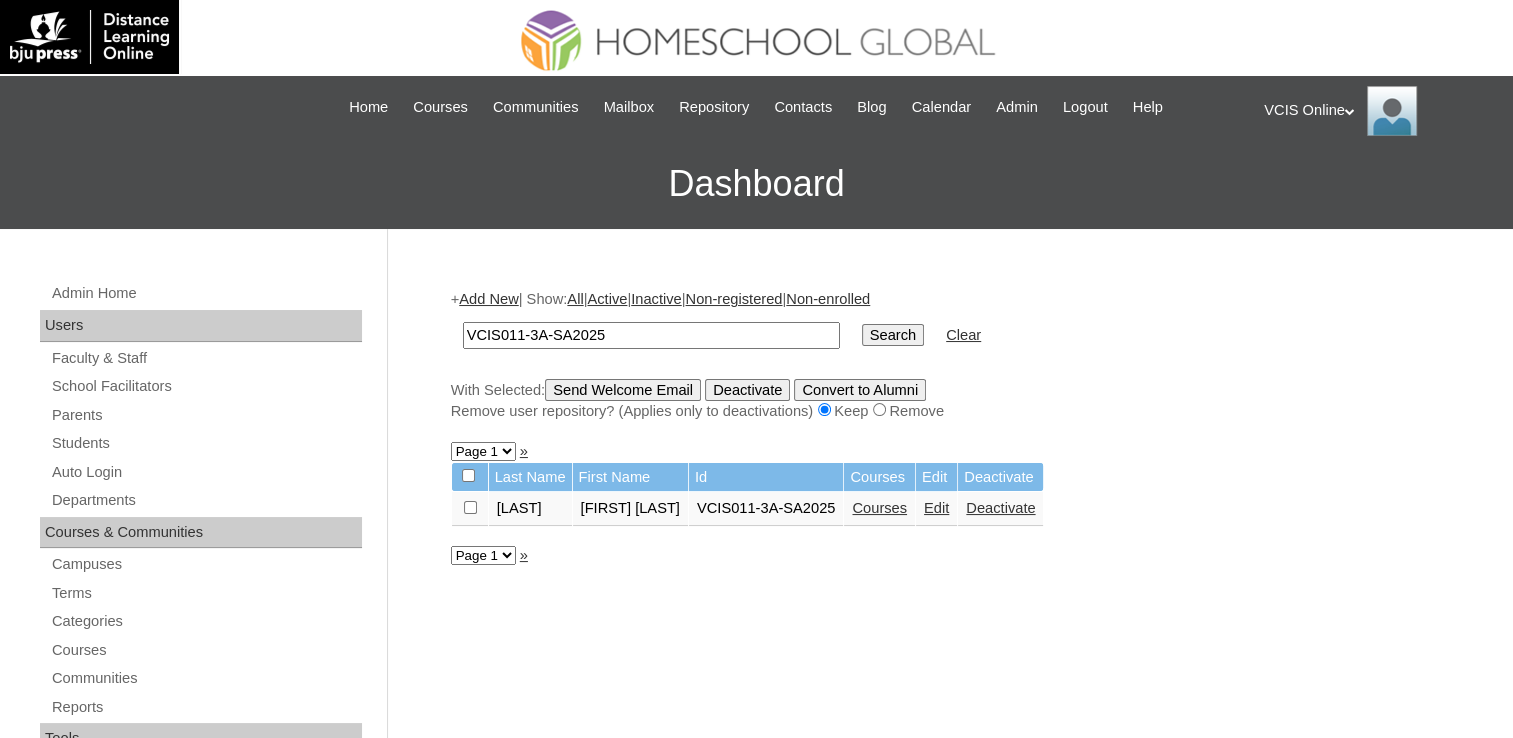 click on "Courses" at bounding box center [879, 508] 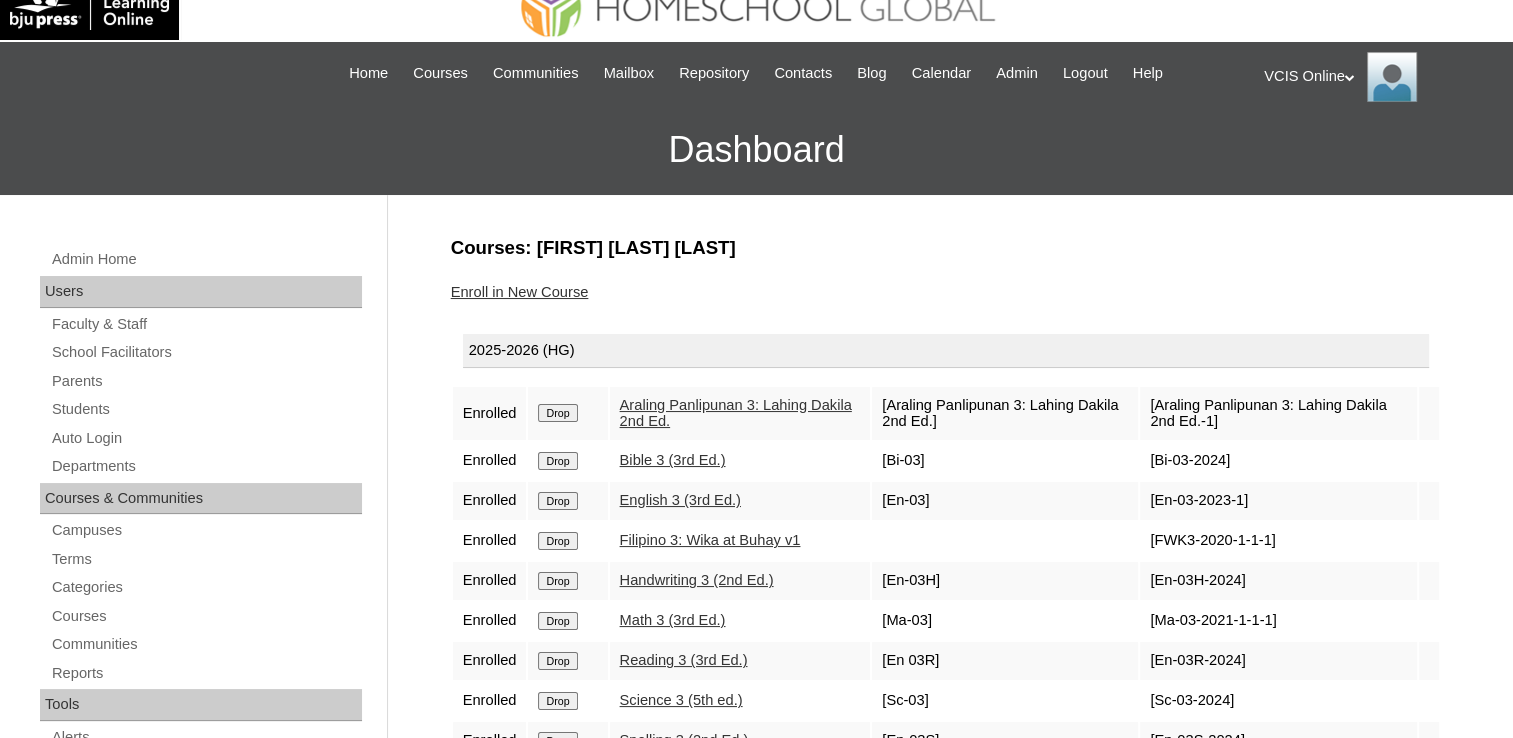 scroll, scrollTop: 0, scrollLeft: 0, axis: both 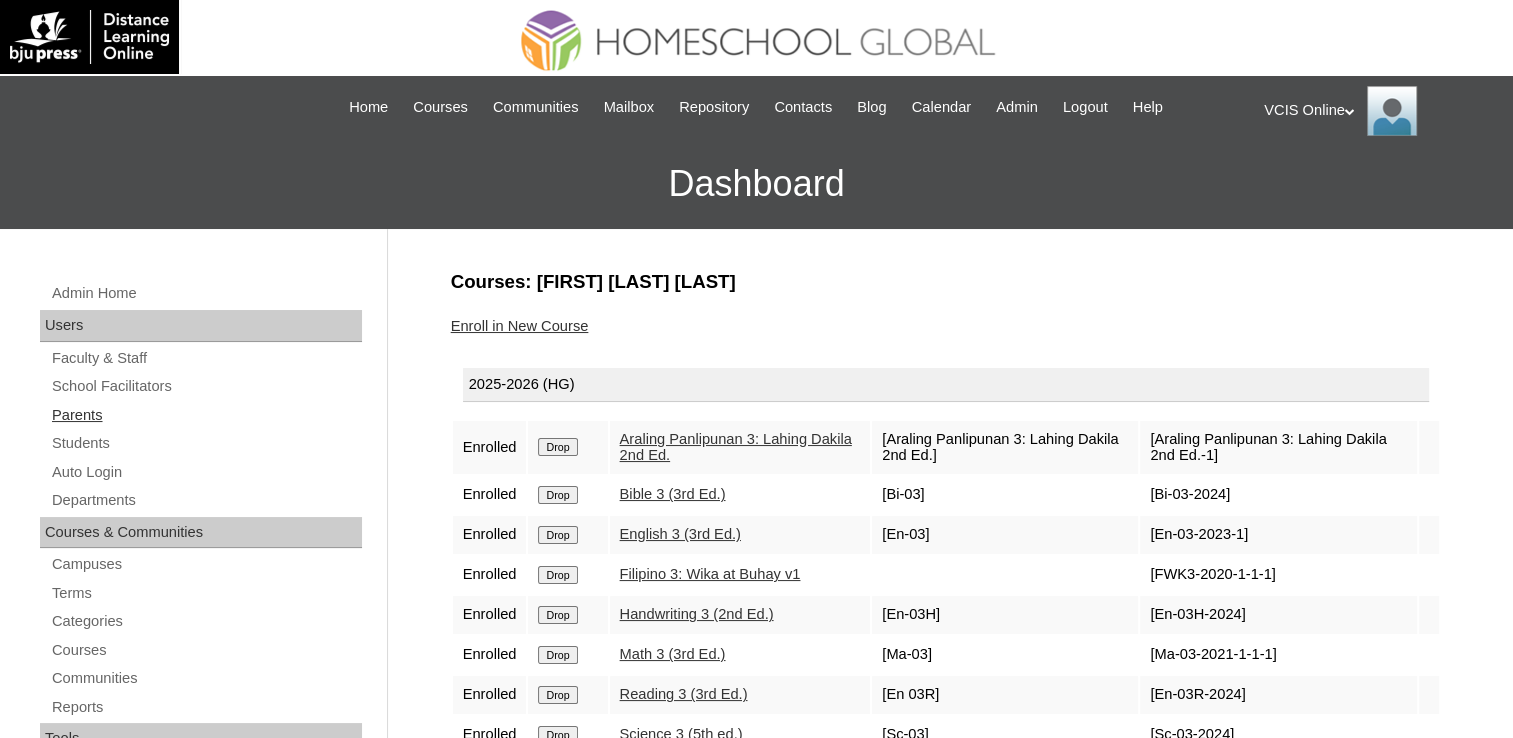 click on "Parents" at bounding box center [206, 415] 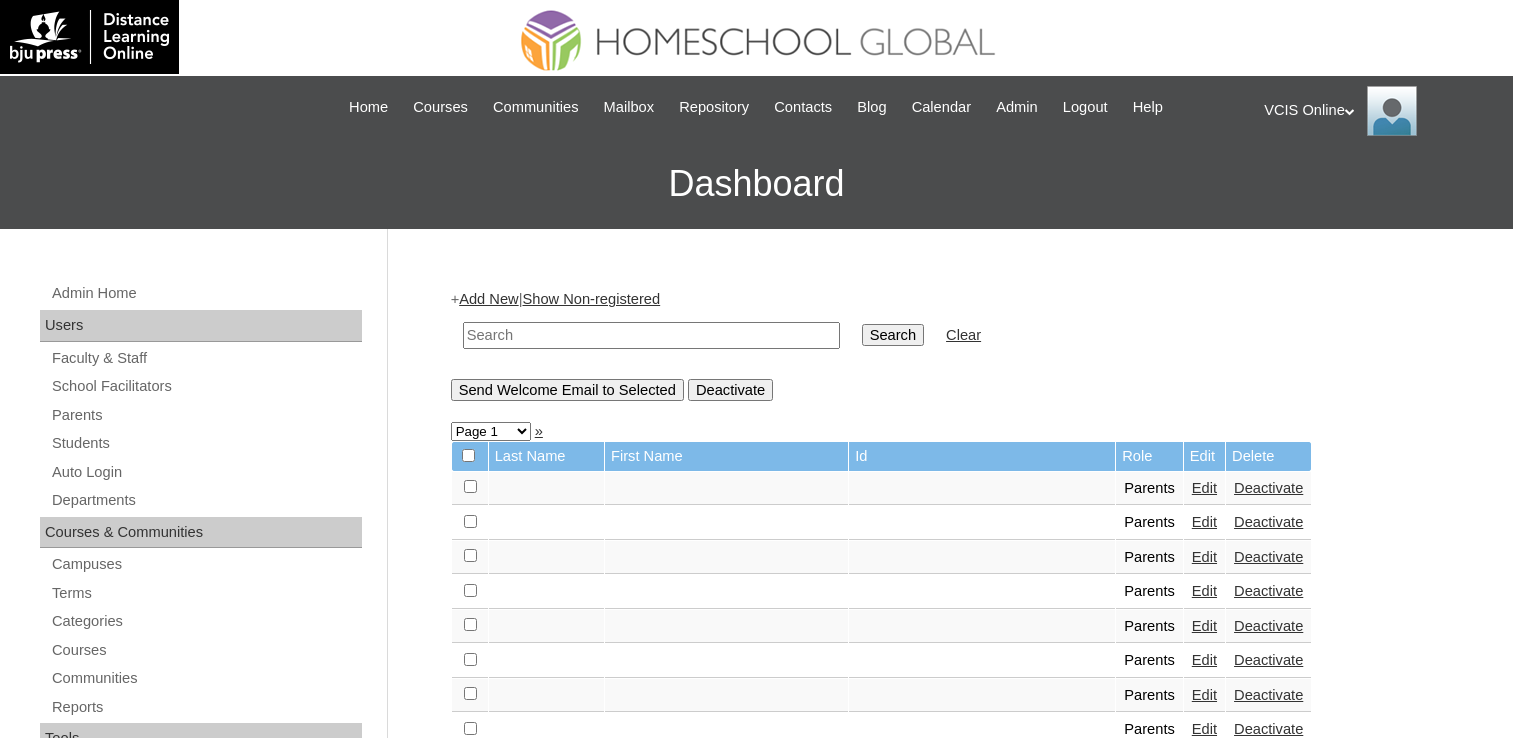 scroll, scrollTop: 0, scrollLeft: 0, axis: both 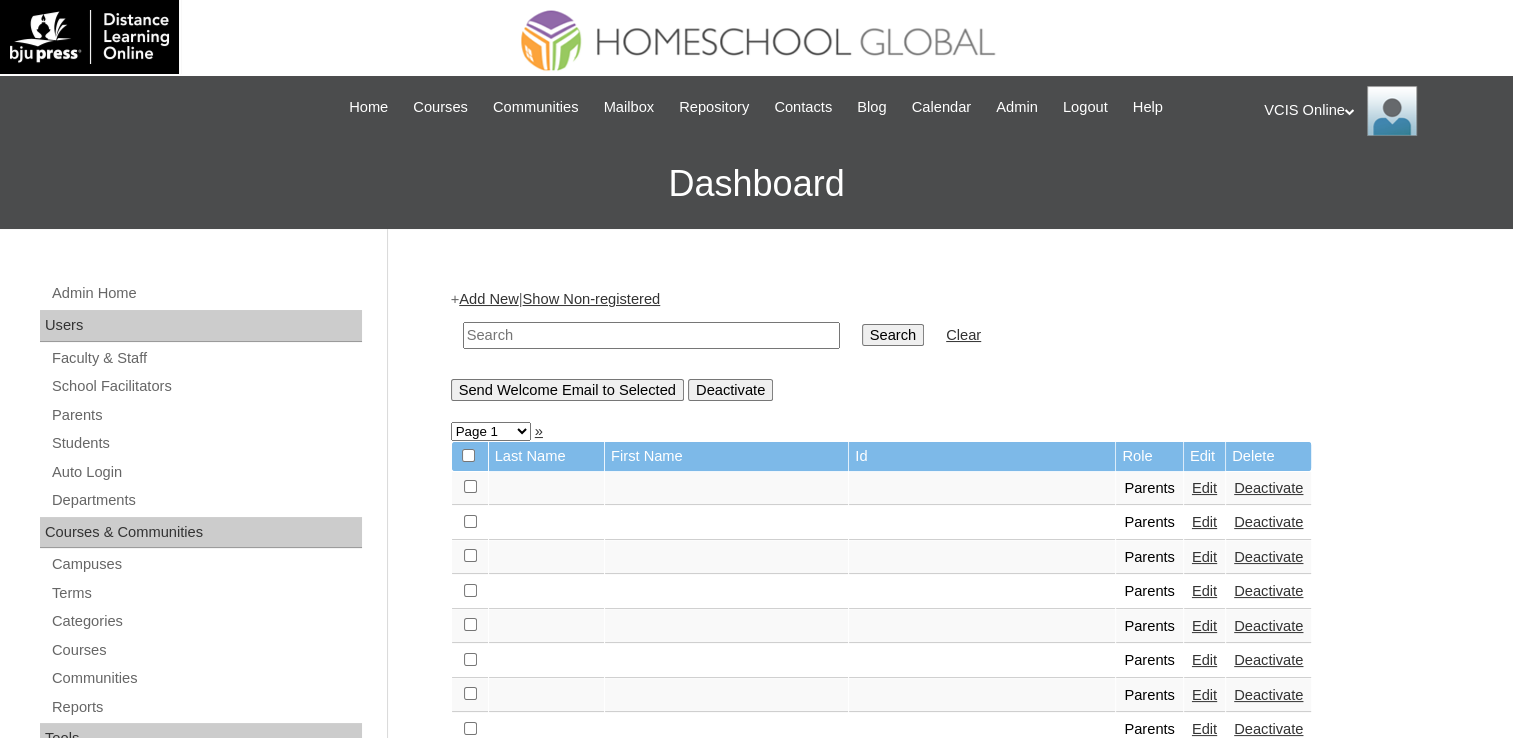 click on "Add New" at bounding box center (488, 299) 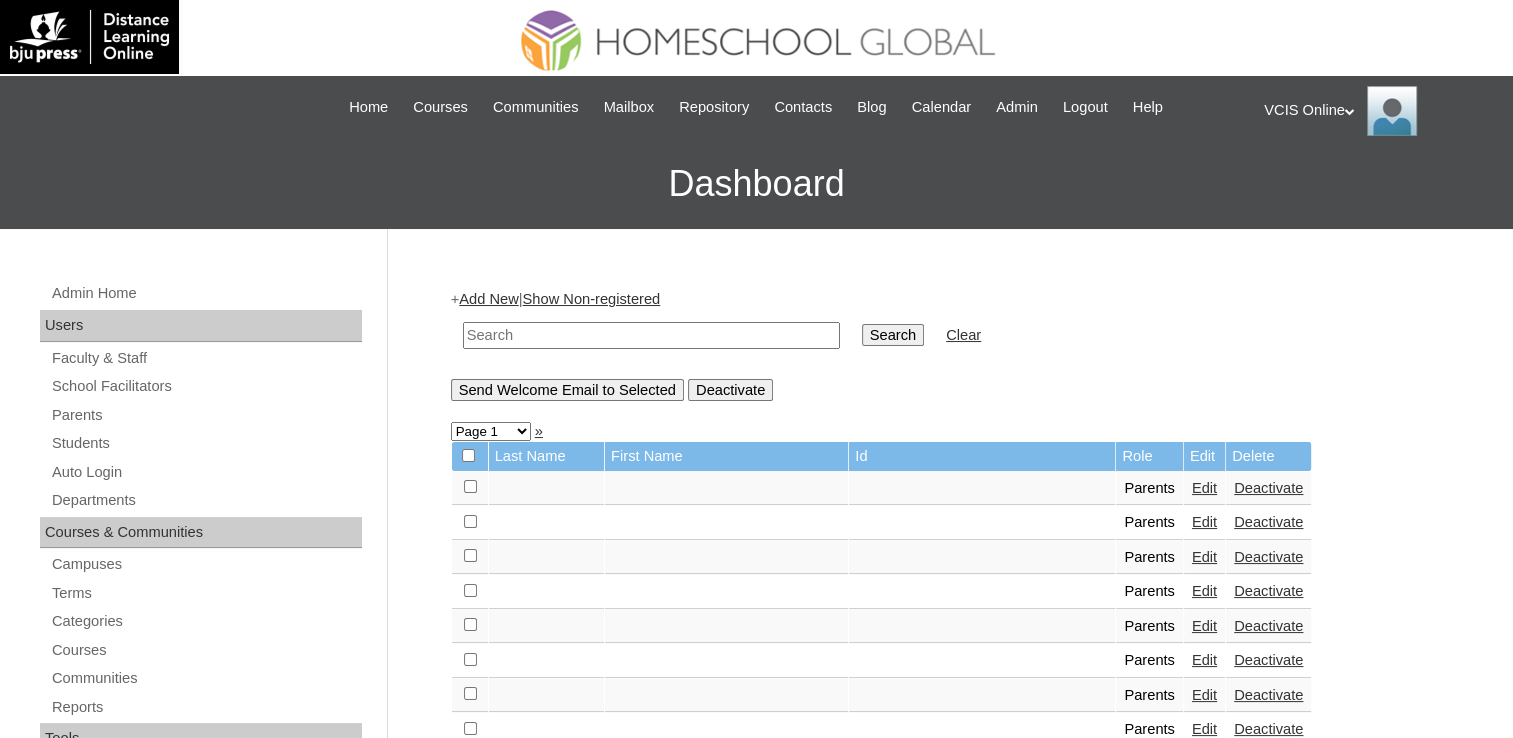 click on "Add New" at bounding box center [488, 299] 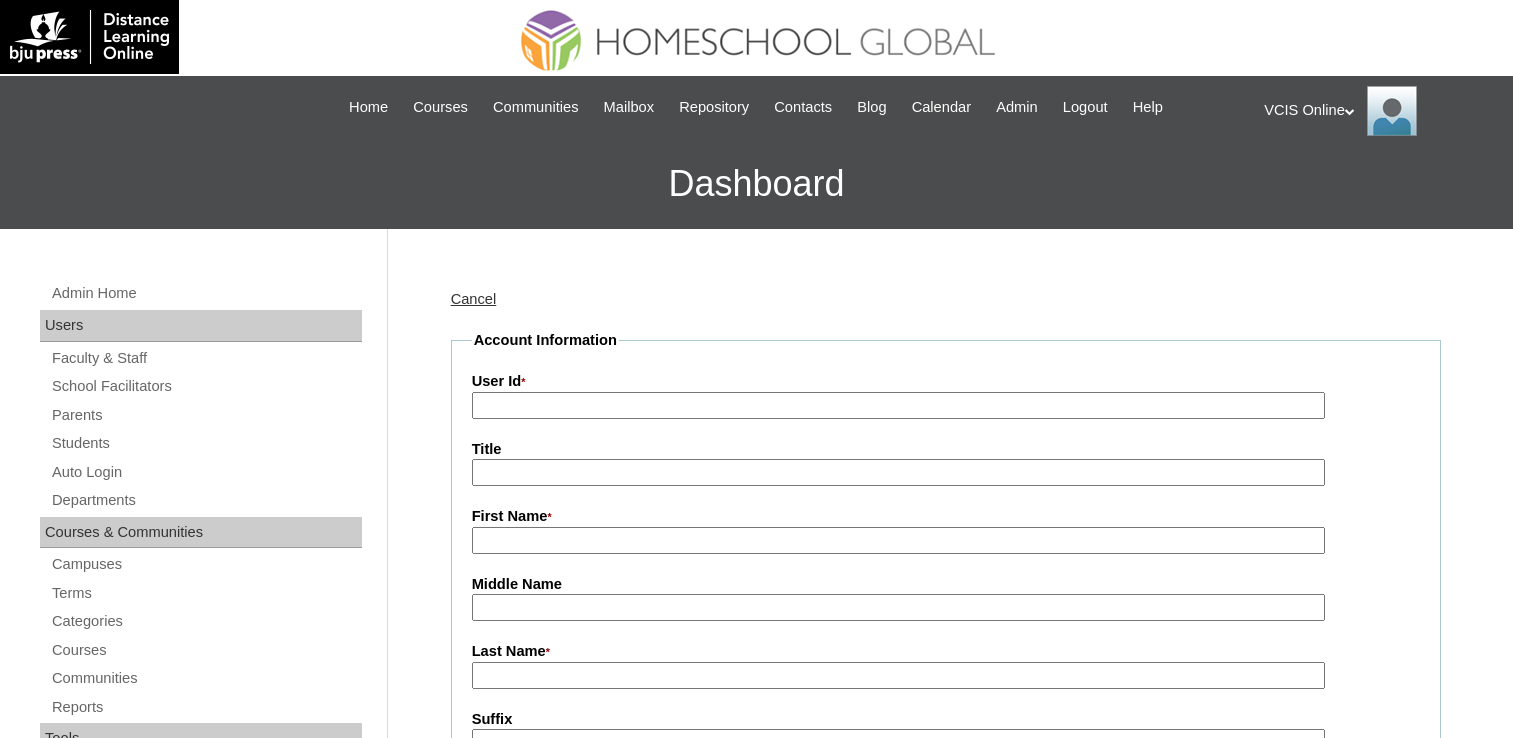 scroll, scrollTop: 0, scrollLeft: 0, axis: both 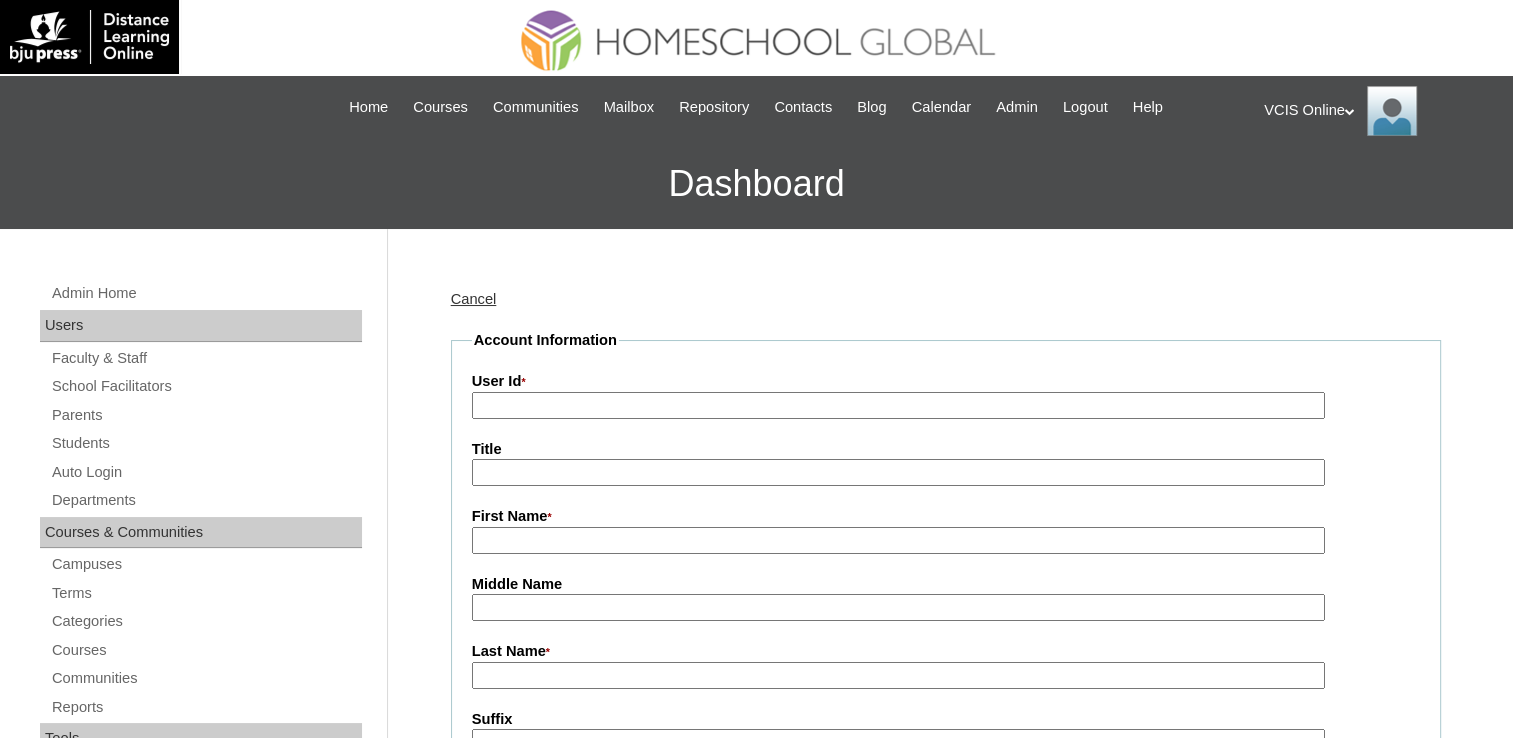 click on "User Id  *" at bounding box center (898, 405) 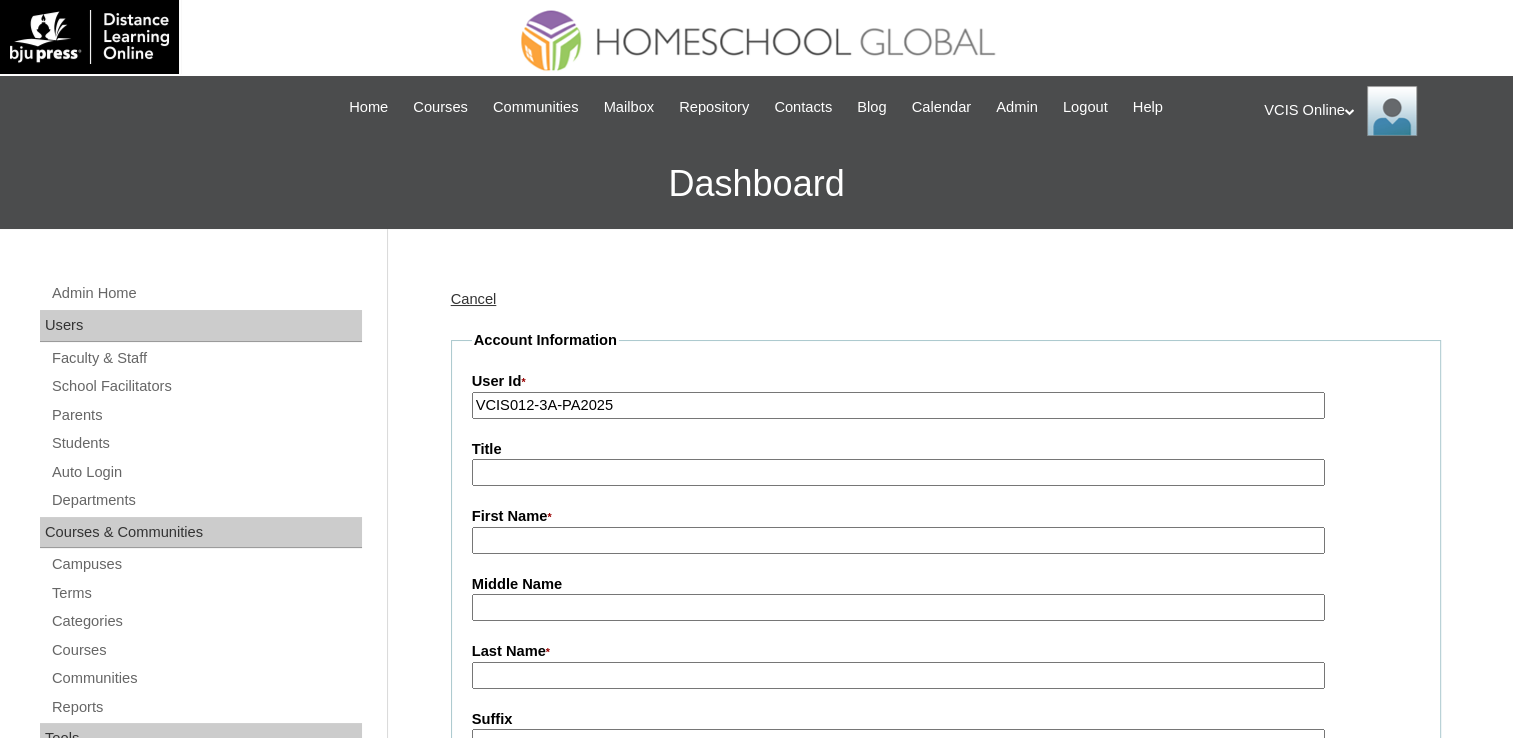 type on "VCIS012-3A-PA2025" 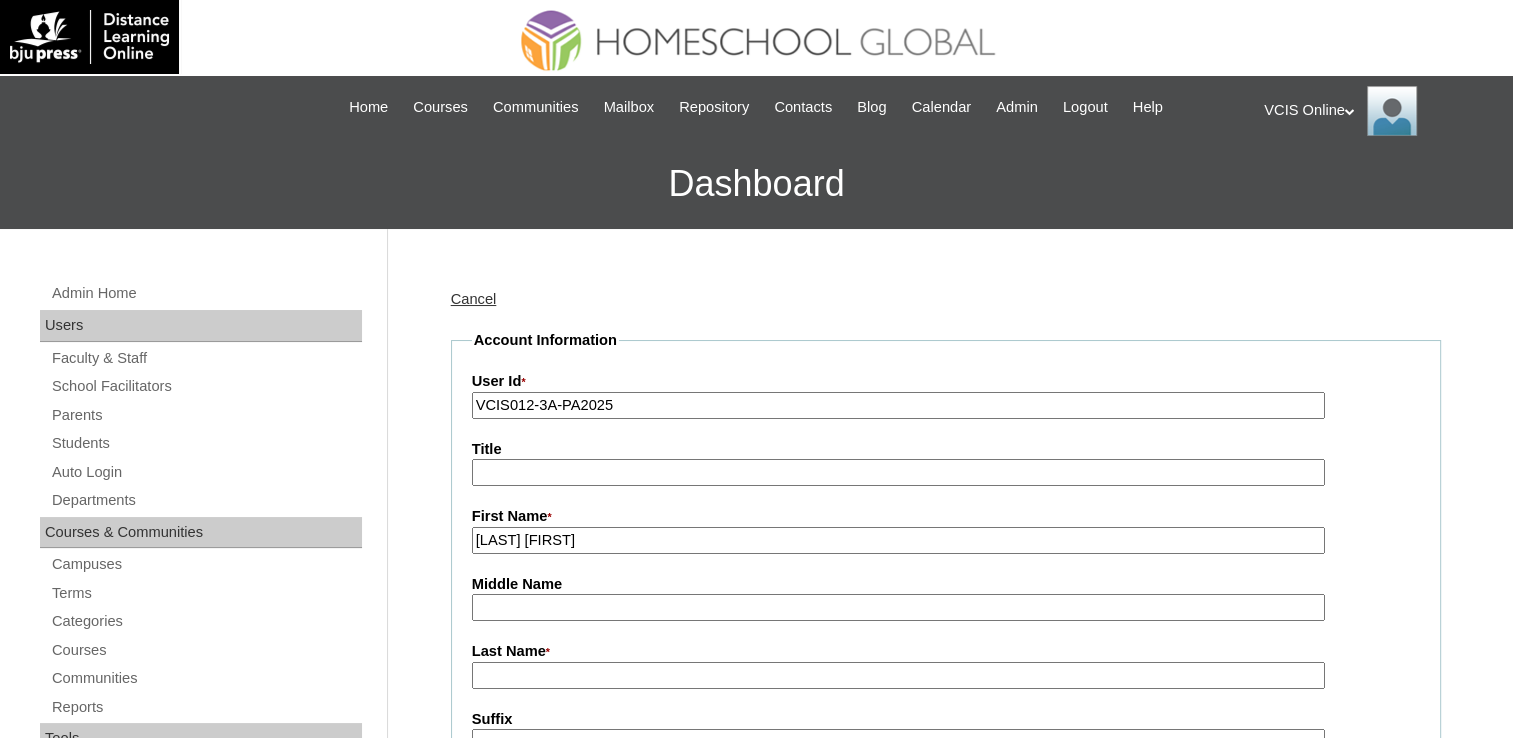 drag, startPoint x: 591, startPoint y: 540, endPoint x: 514, endPoint y: 548, distance: 77.41447 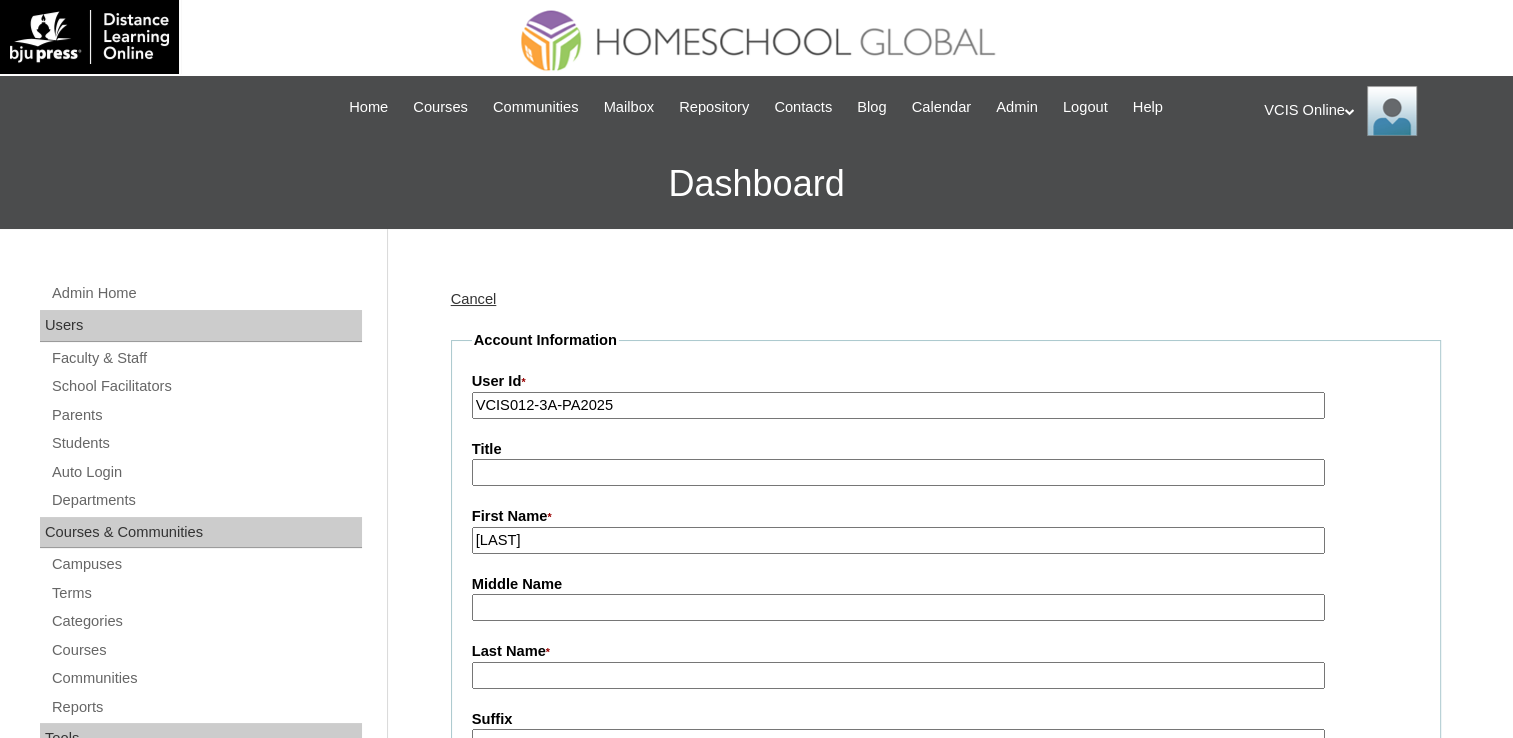 type on "[LAST]" 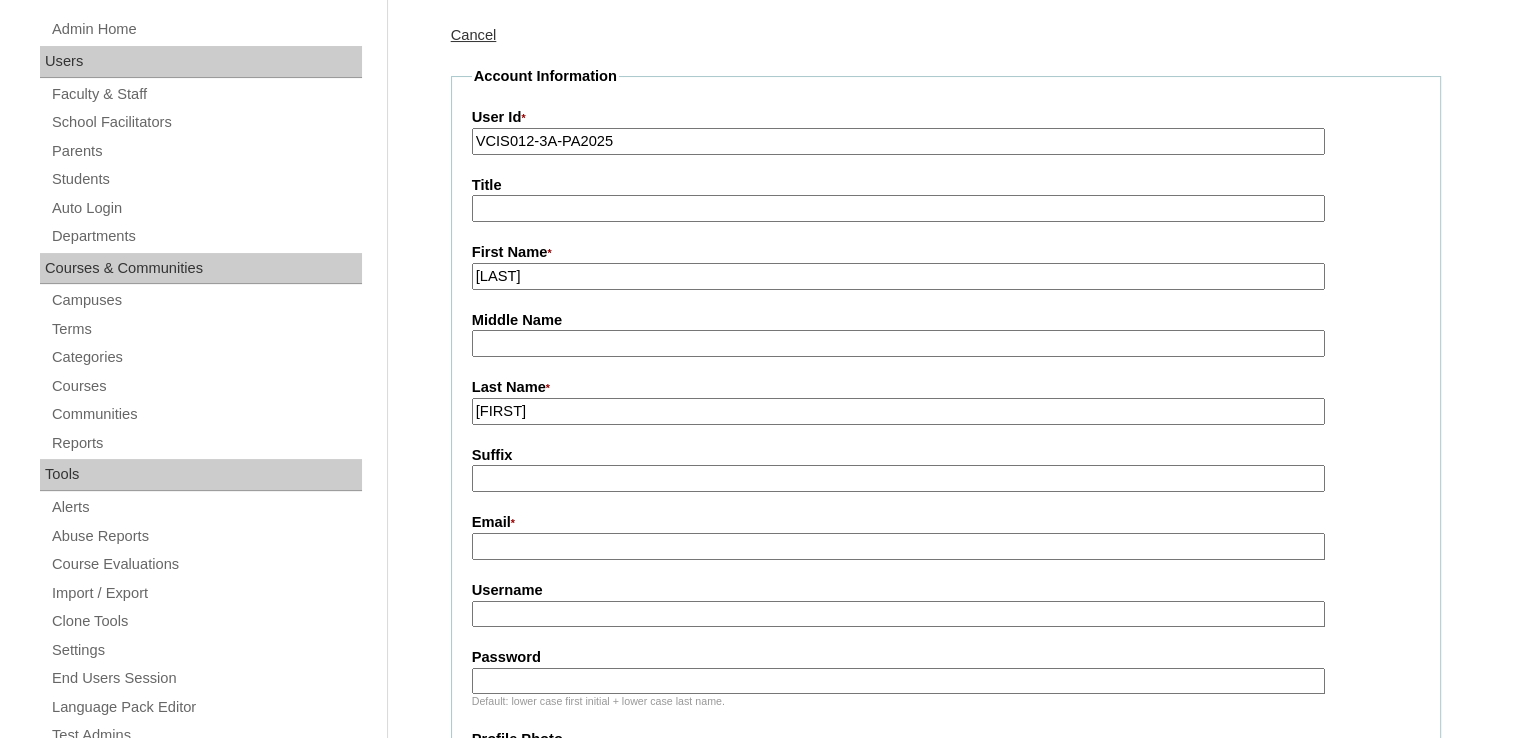 scroll, scrollTop: 300, scrollLeft: 0, axis: vertical 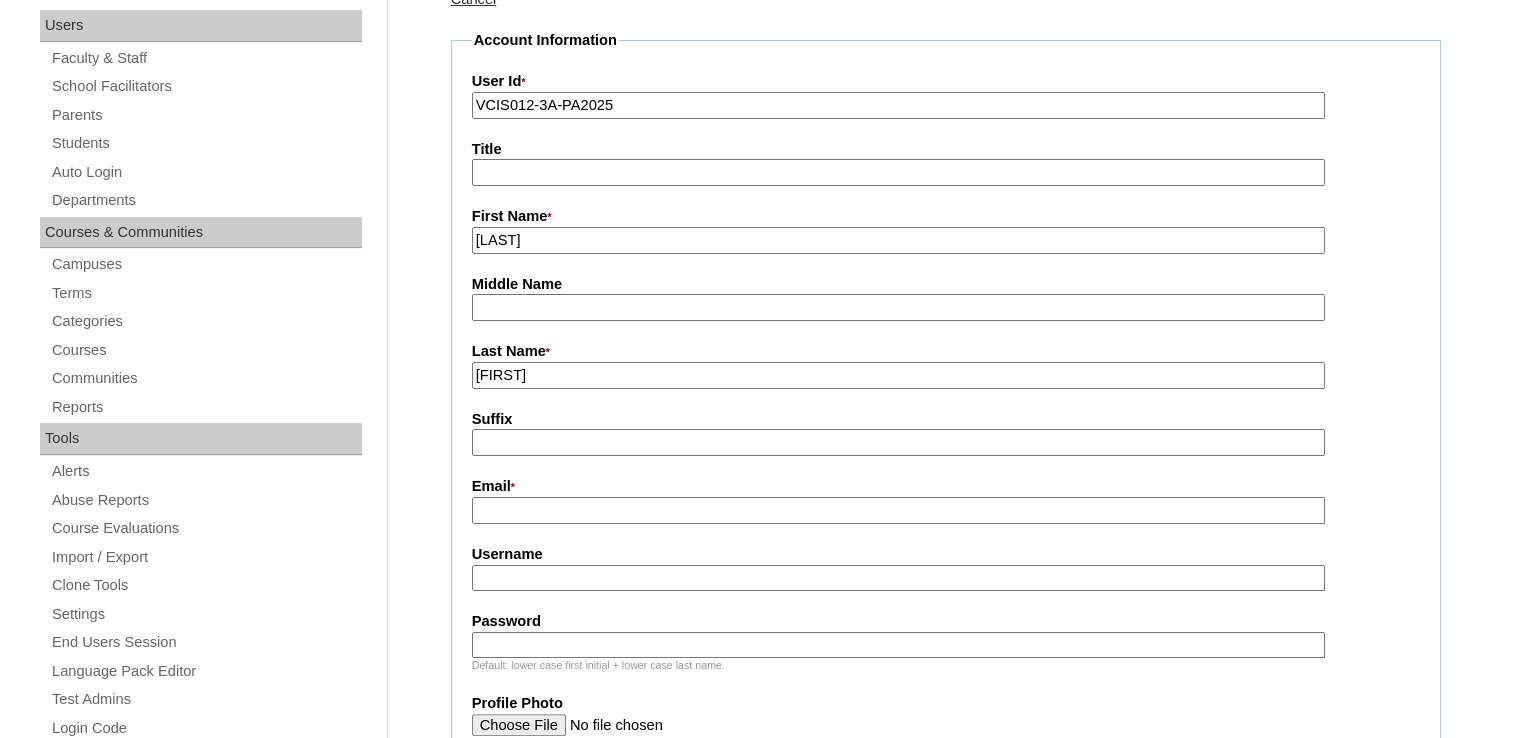 type on "Ambrocio" 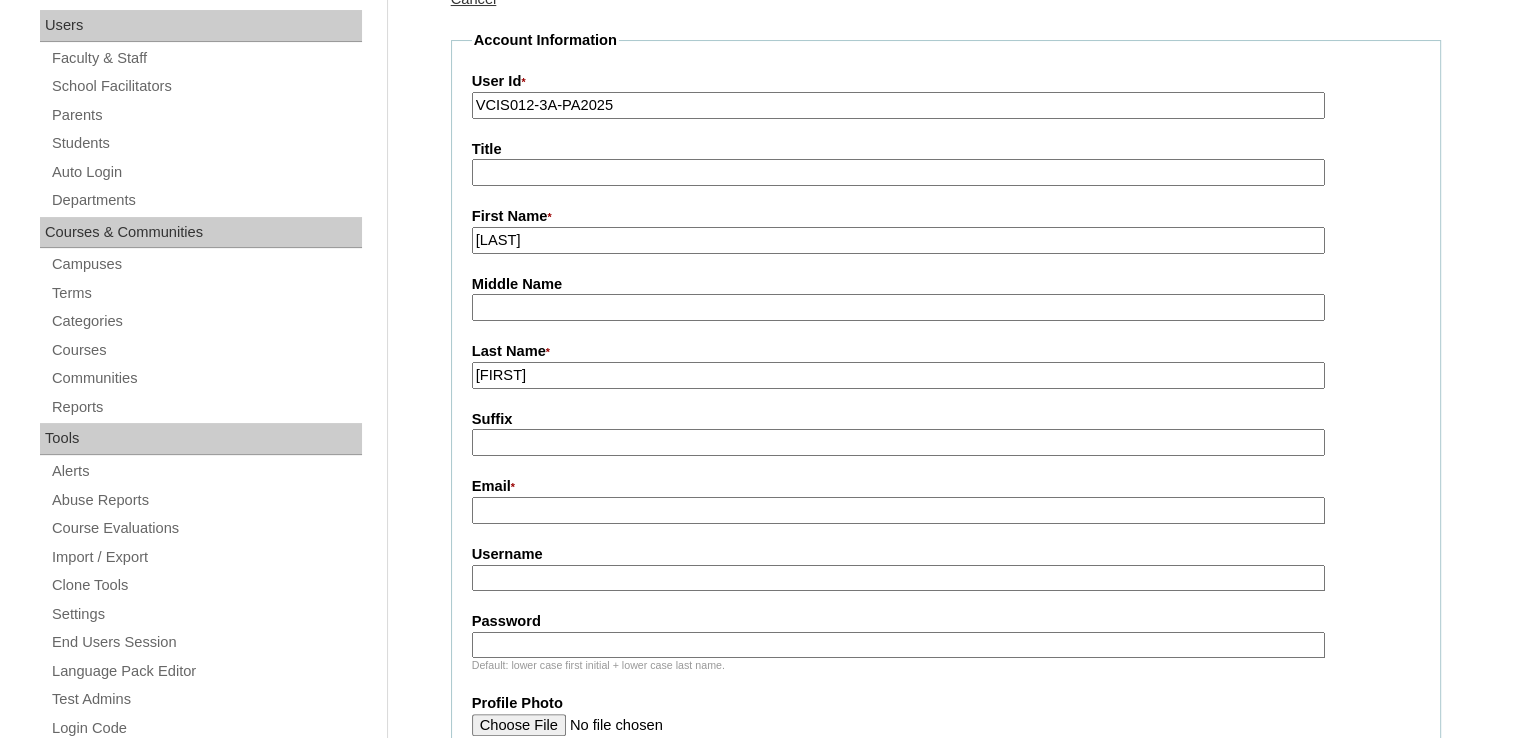 paste on "rhiyoarreola@gmail.com" 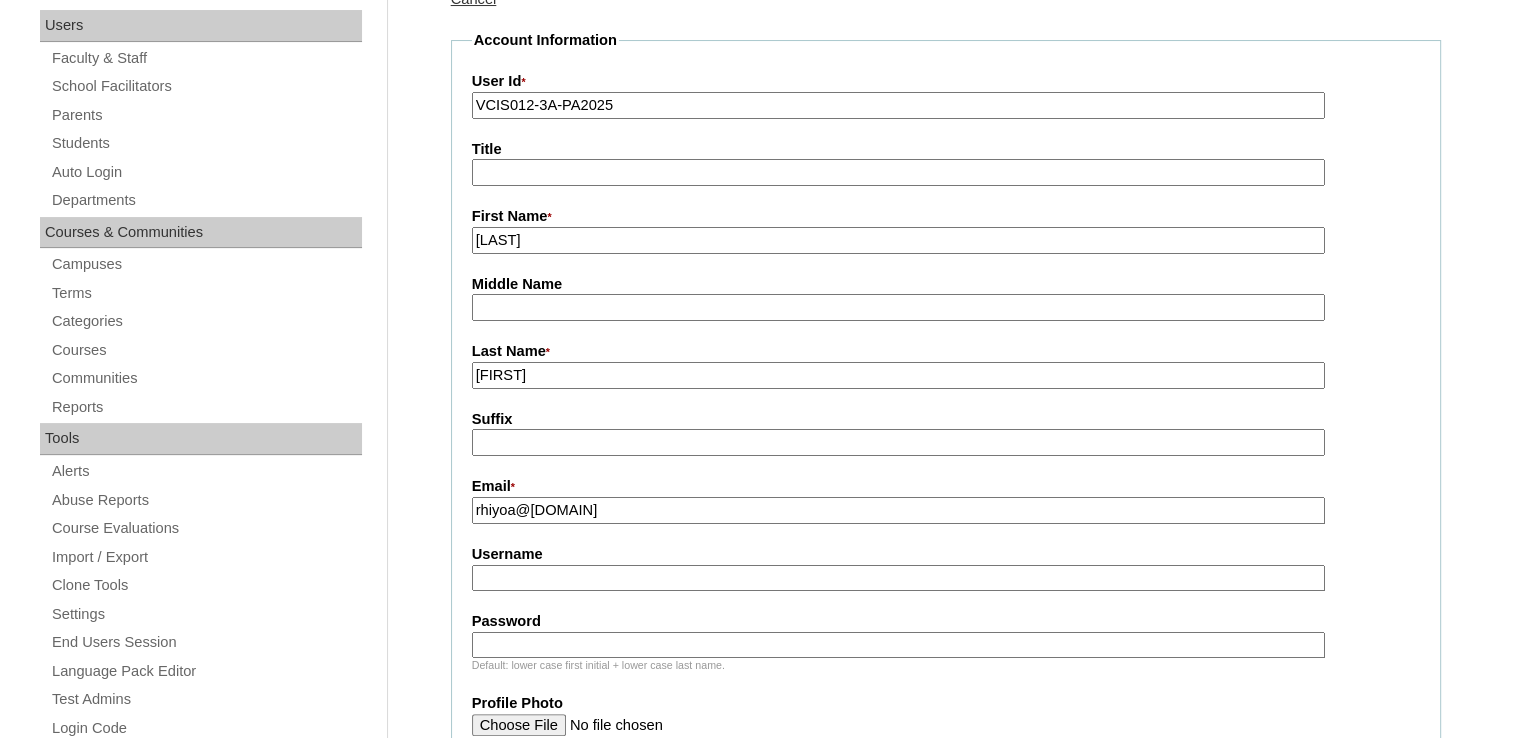 type on "rhiyoarreola@gmail.com" 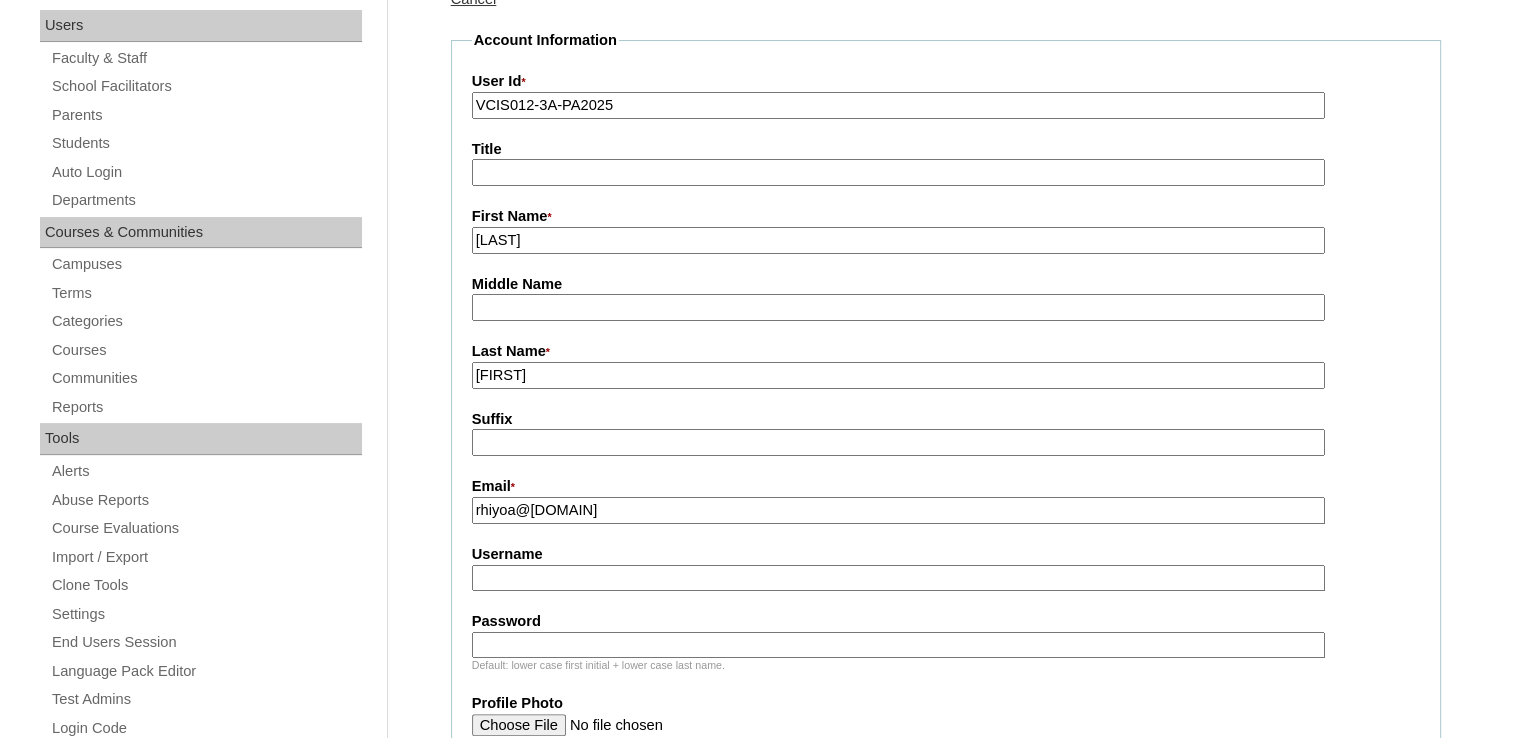 click on "Username" at bounding box center (898, 578) 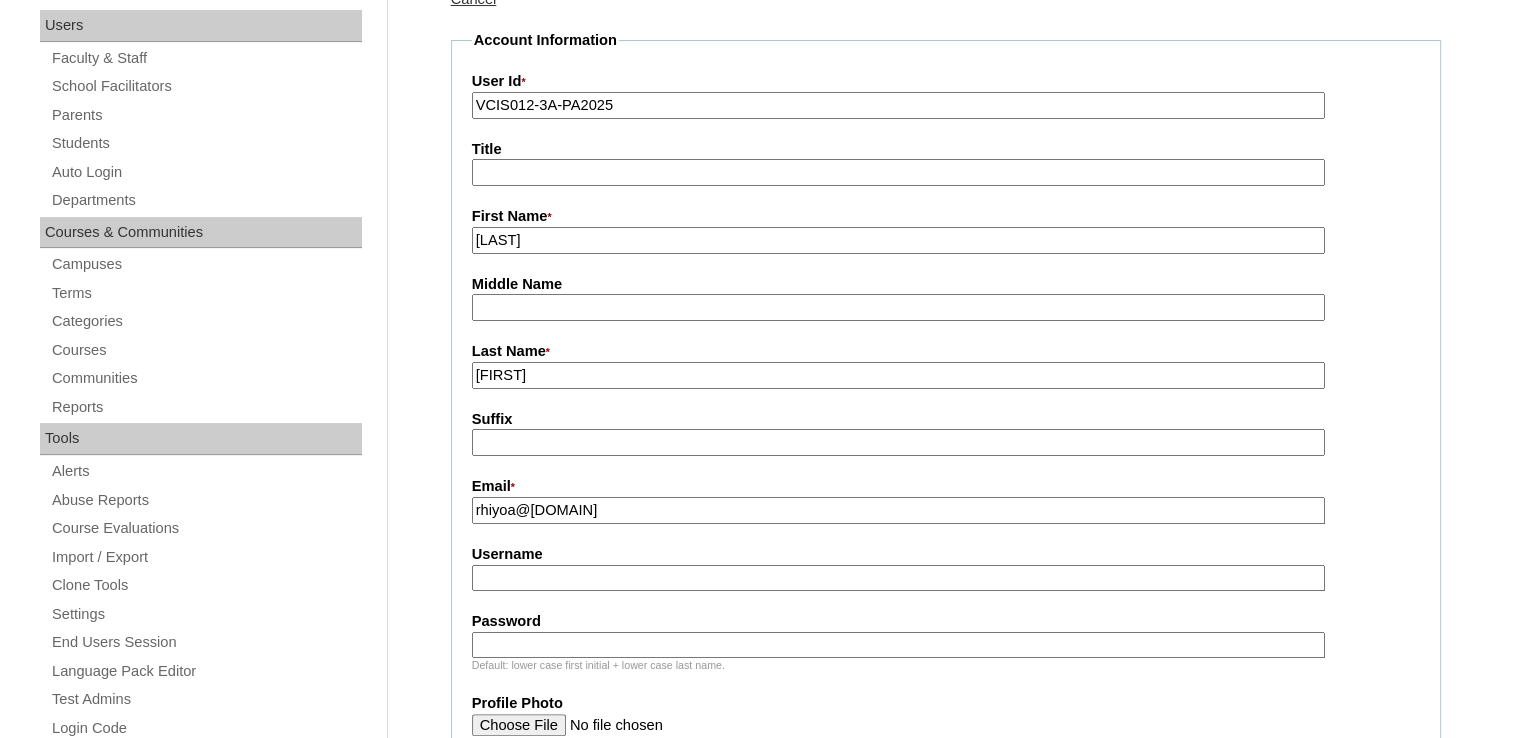 paste on "rambrocio2025" 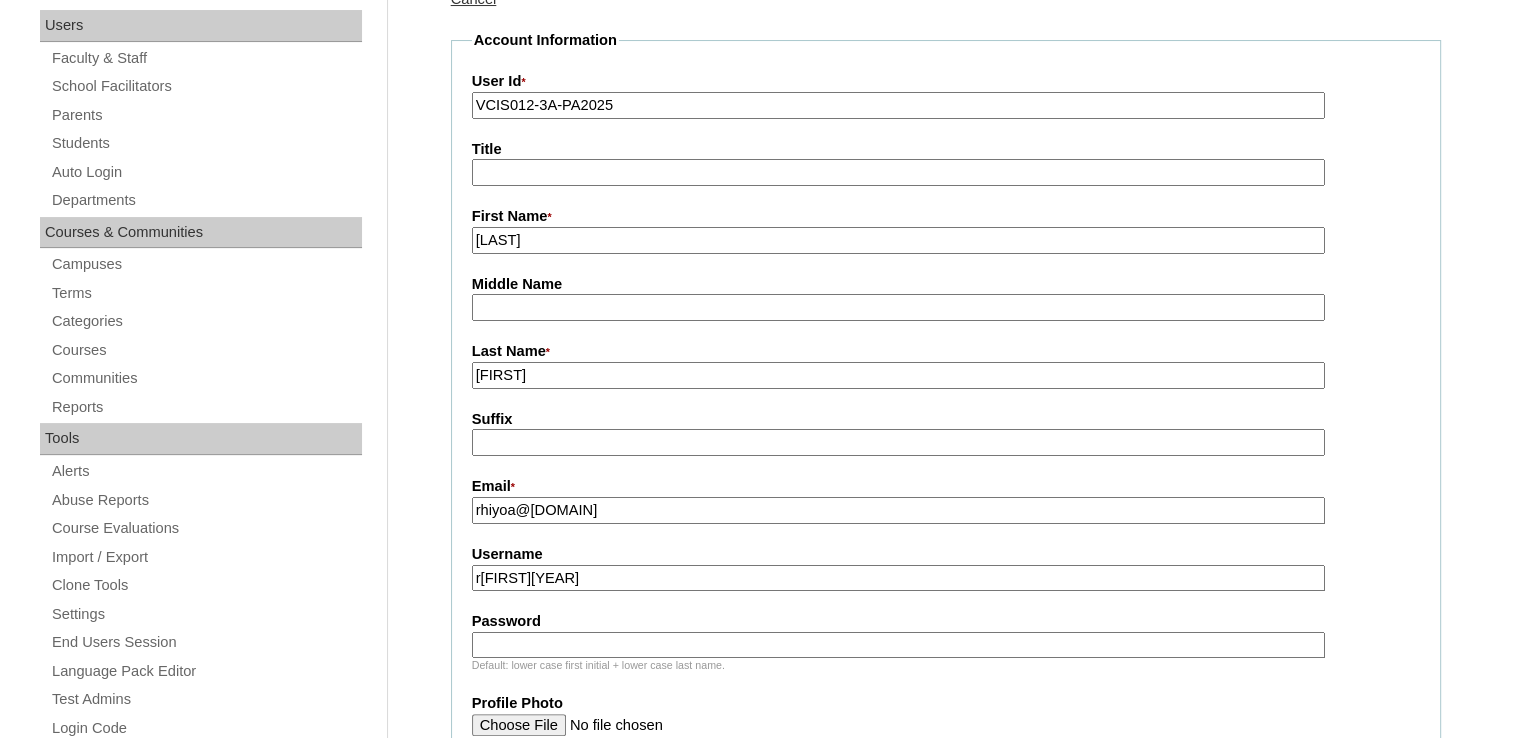 type on "rambrocio2025" 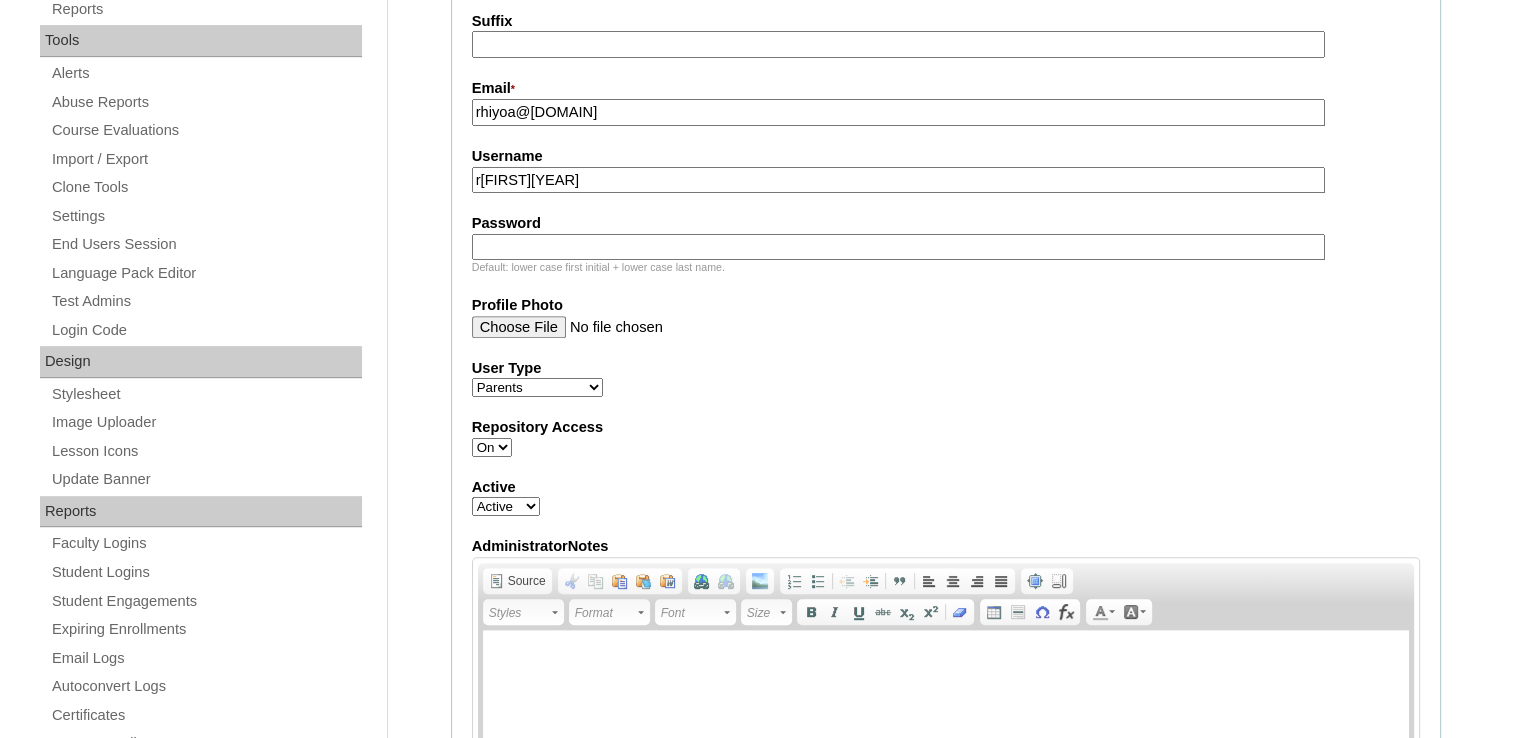scroll, scrollTop: 700, scrollLeft: 0, axis: vertical 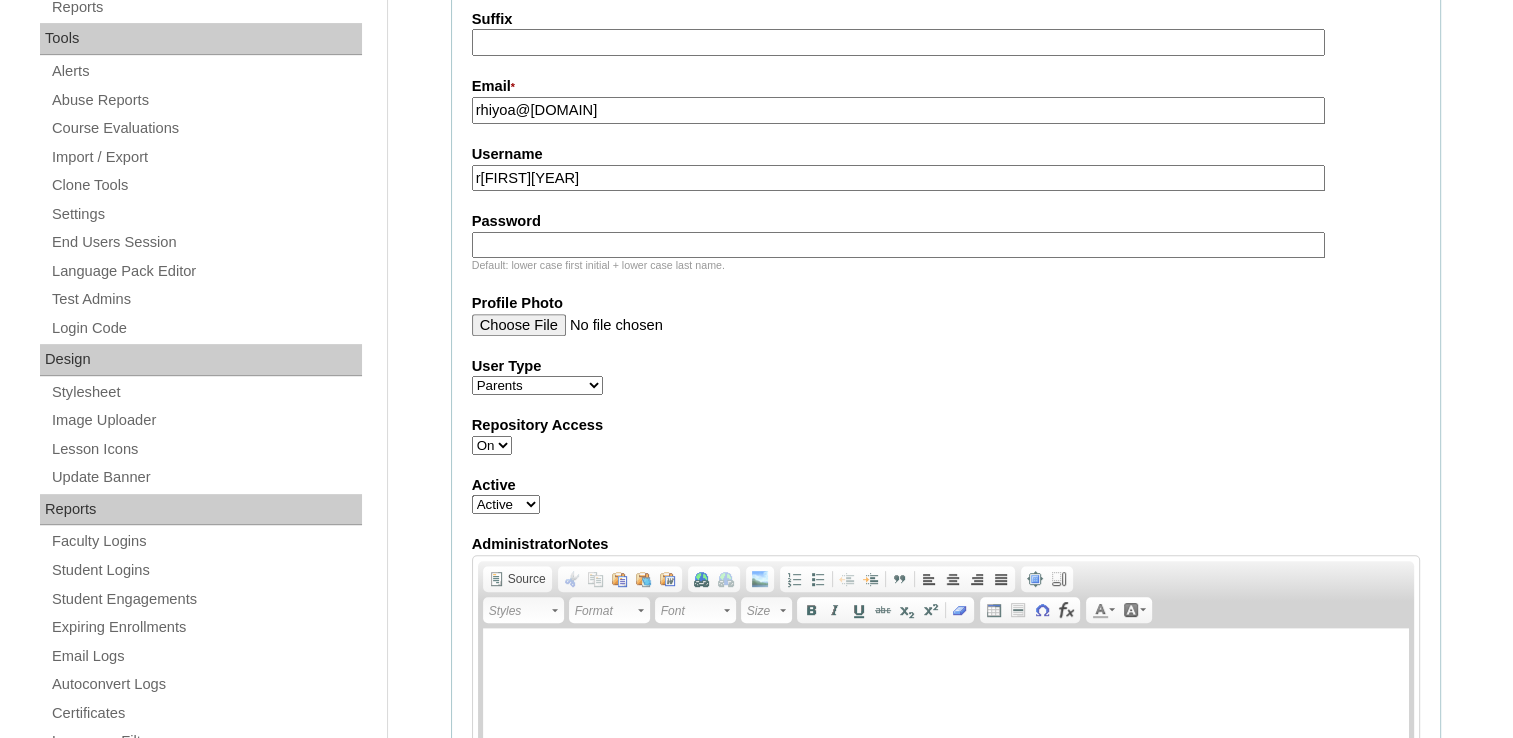 type on "Ambrocio (2025)" 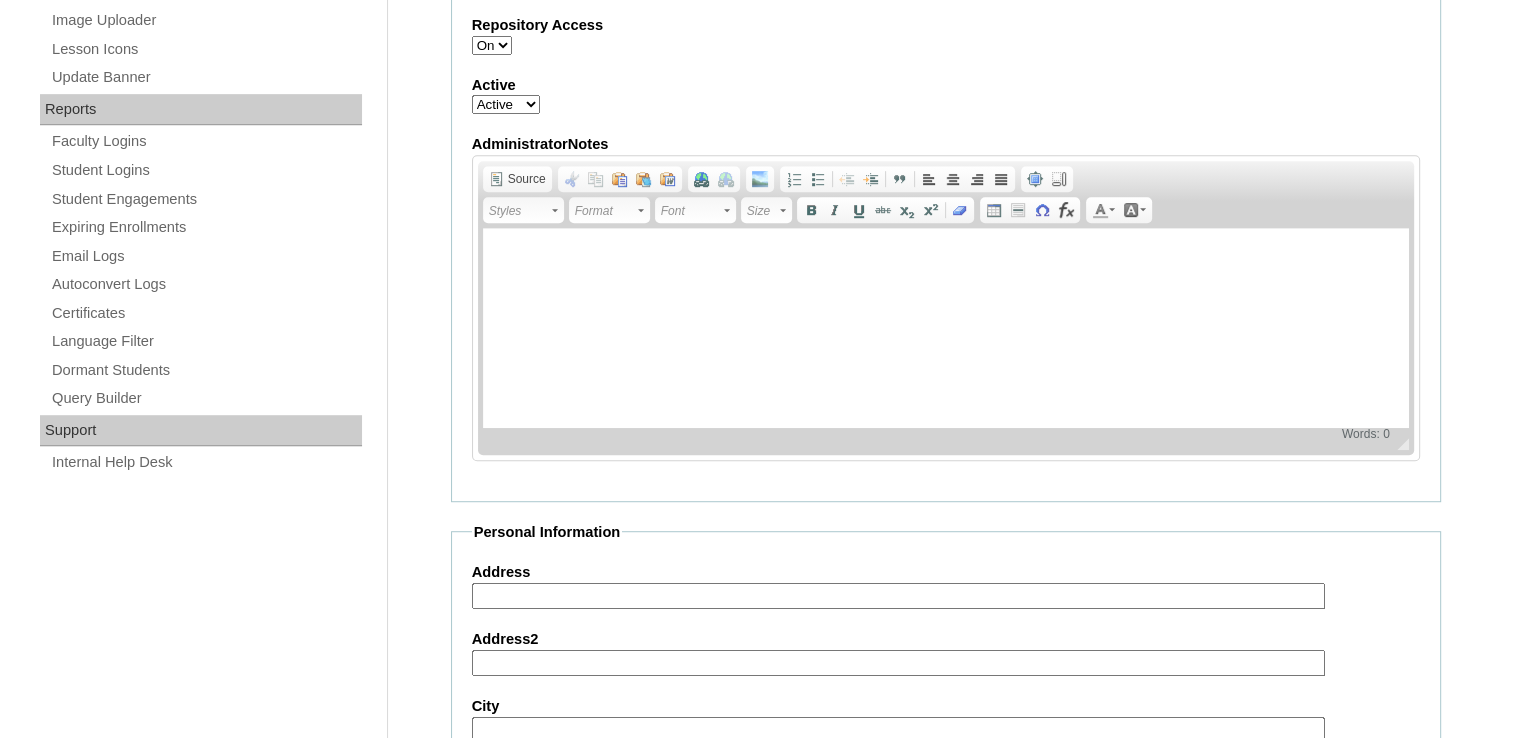scroll, scrollTop: 1500, scrollLeft: 0, axis: vertical 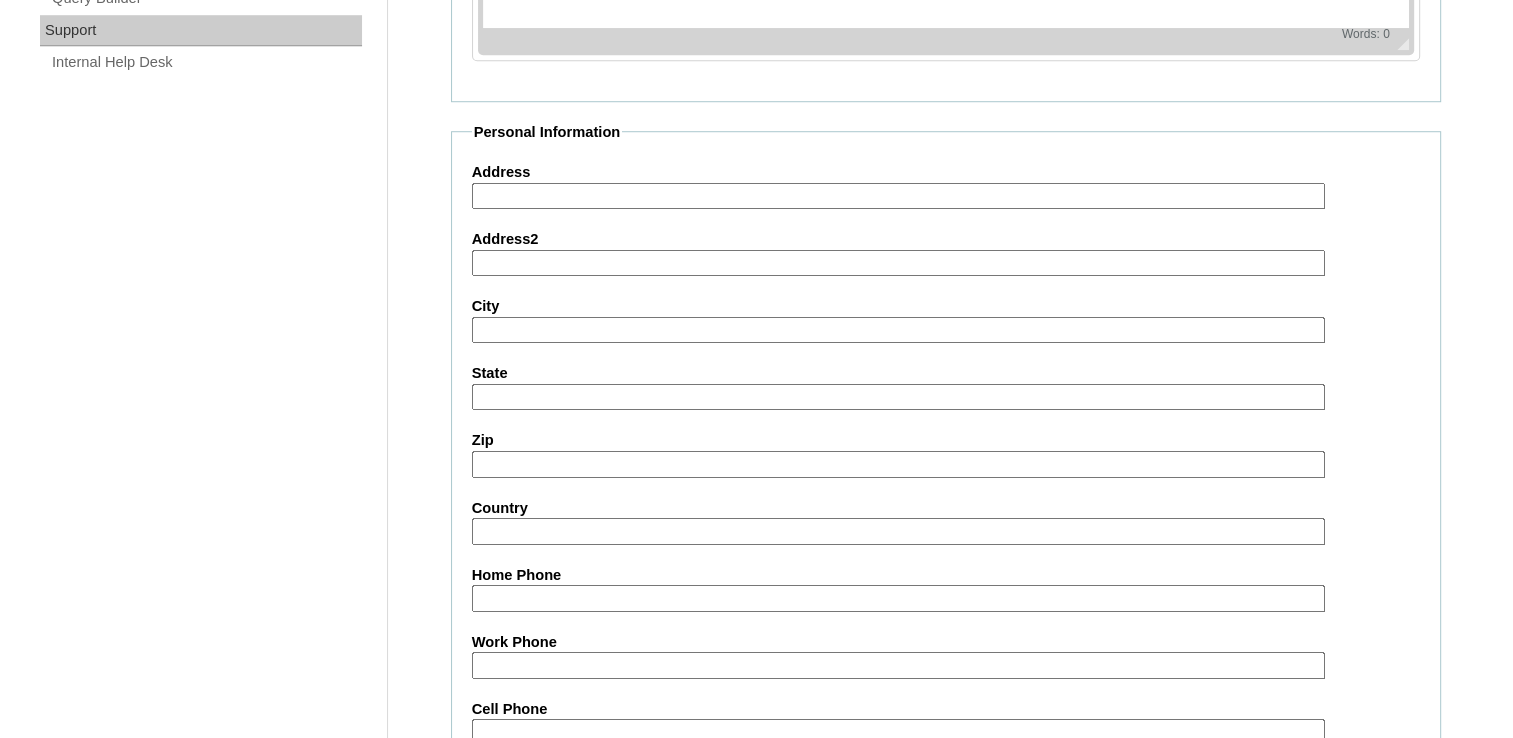 type on "sGyNHr" 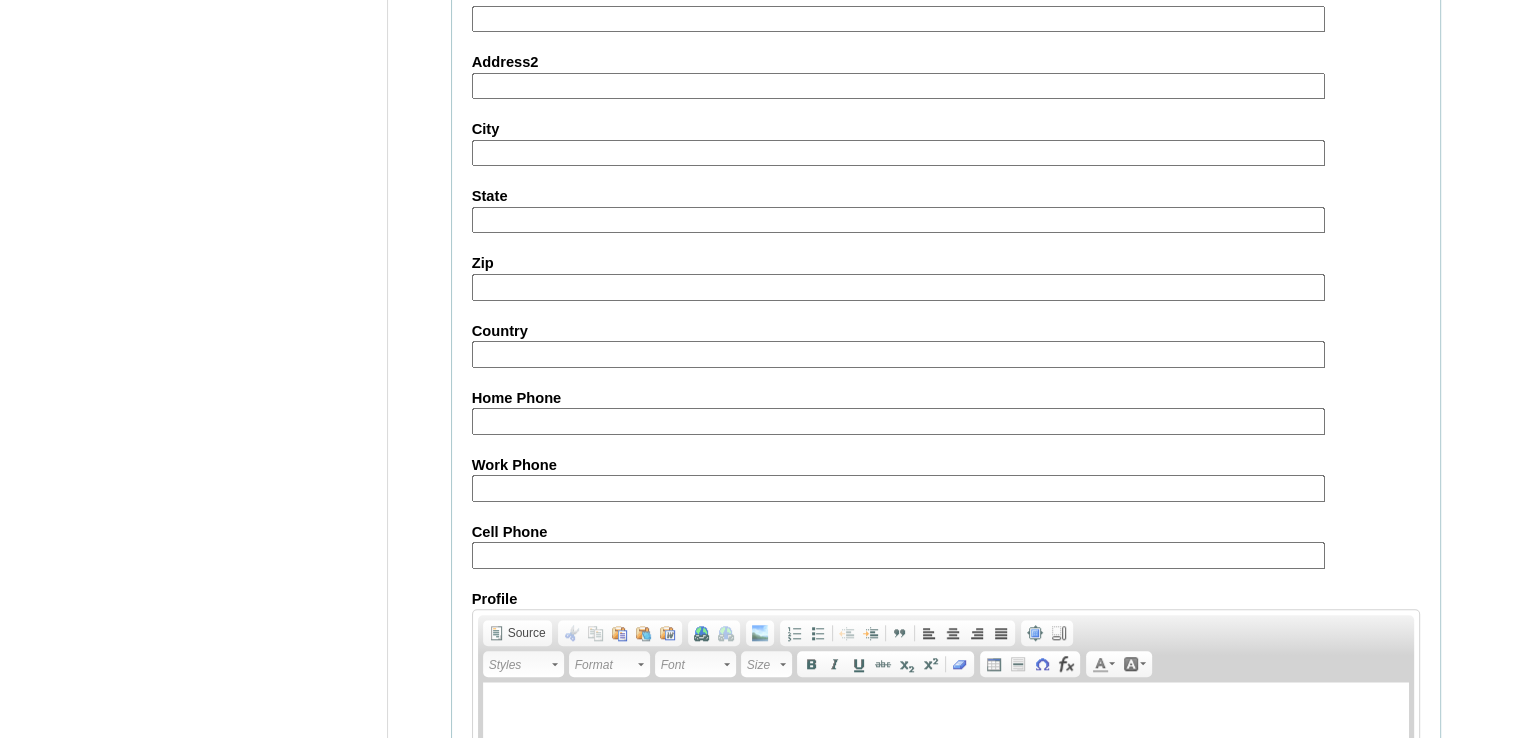 scroll, scrollTop: 1800, scrollLeft: 0, axis: vertical 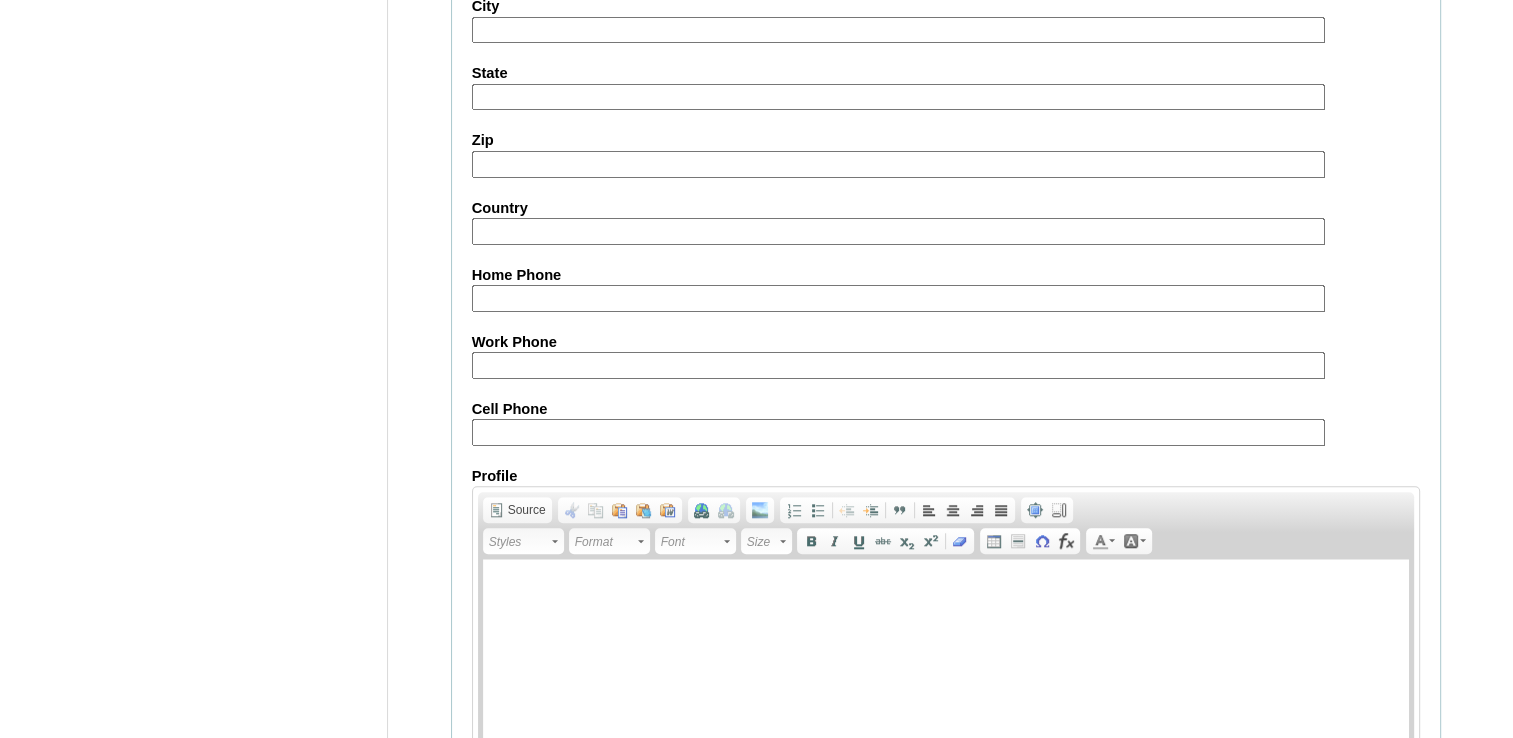 click on "Cell Phone" at bounding box center [898, 432] 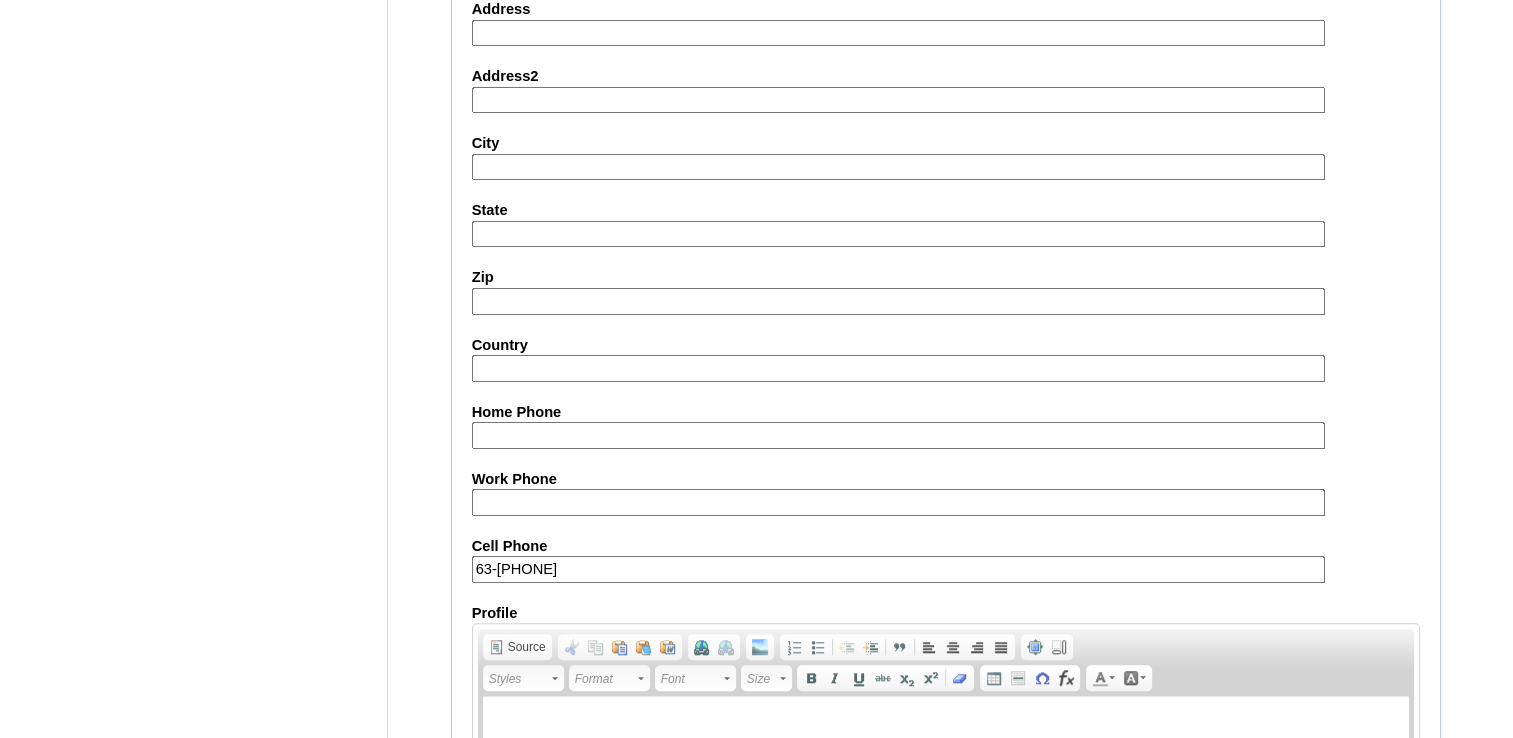 scroll, scrollTop: 1940, scrollLeft: 0, axis: vertical 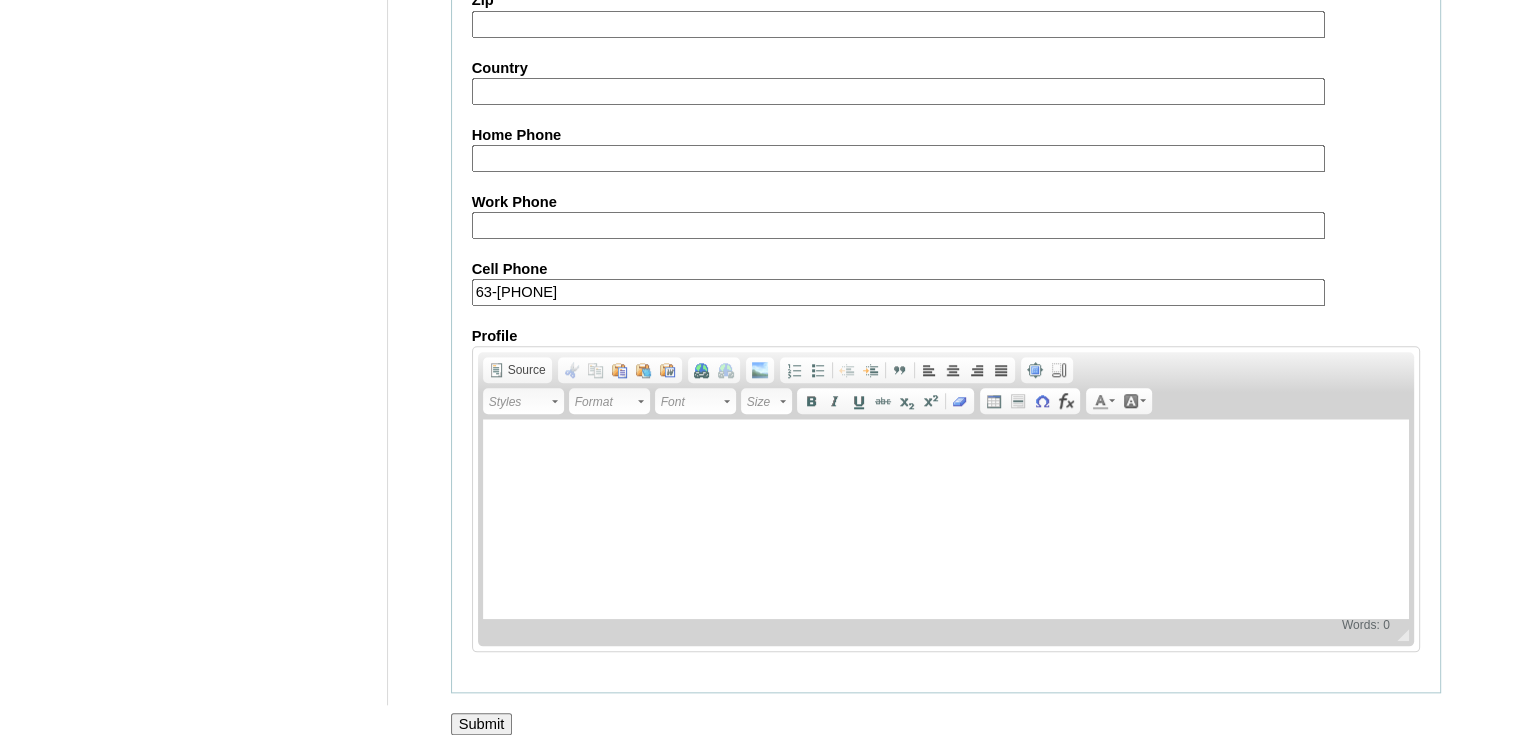 type on "63-9173089162" 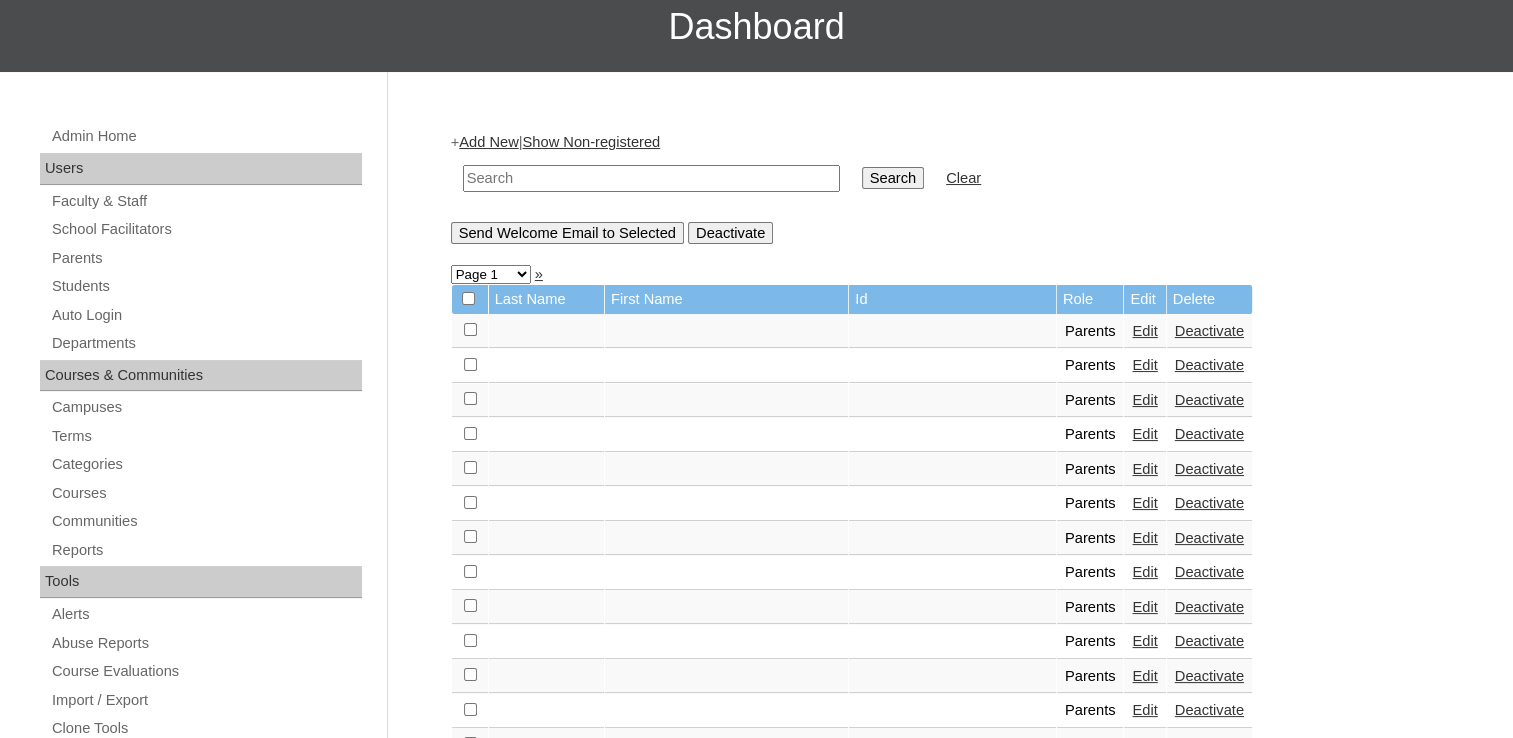 scroll, scrollTop: 0, scrollLeft: 0, axis: both 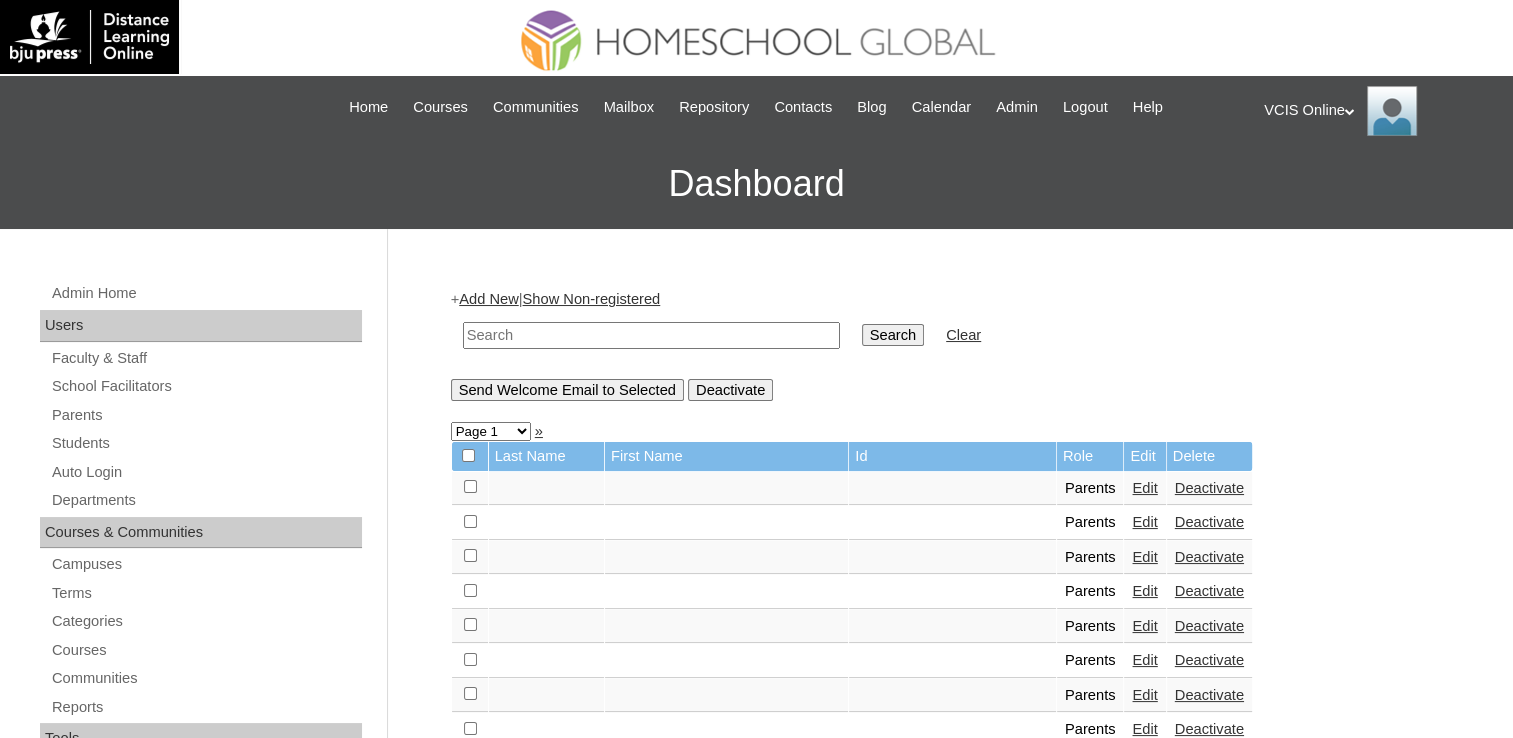 click on "Admin Home
Users
Faculty & Staff
School Facilitators
Parents
Students
Auto Login
Departments
Courses & Communities
Campuses
Terms
Categories
Courses
Communities
Reports
Tools
Alerts
Abuse Reports
Course Evaluations
Import / Export
Clone Tools
Settings
End Users Session
Language Pack Editor
Test Admins
Login Code
Design
Stylesheet
Image Uploader
Lesson Icons
Update Banner
Reports
Faculty Logins
Student Logins
Student Engagements
Expiring Enrollments
Email Logs
Autoconvert Logs
Certificates
Language Filter
Dormant Students
Query Builder
Support
Internal Help Desk" at bounding box center (203, 927) 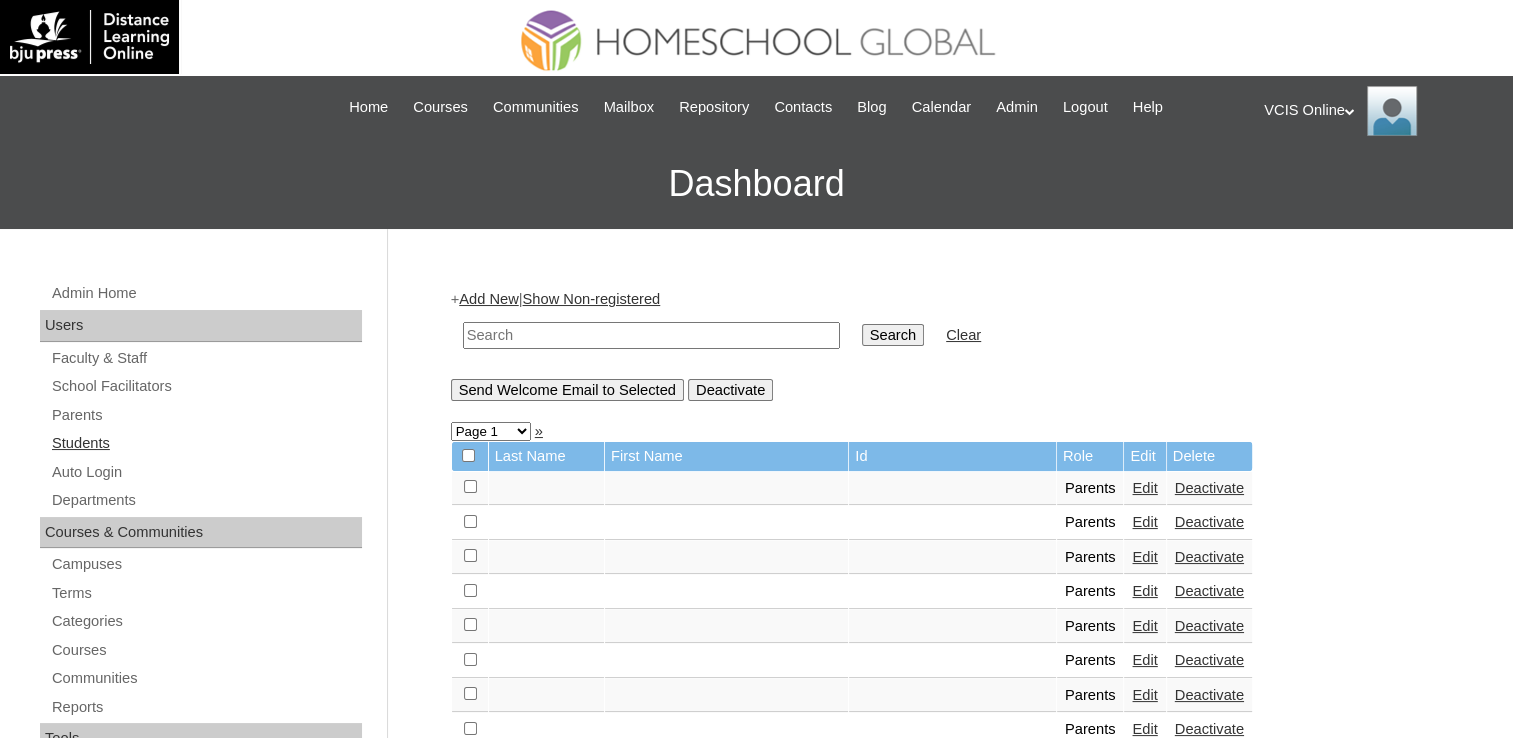 click on "Students" at bounding box center (206, 443) 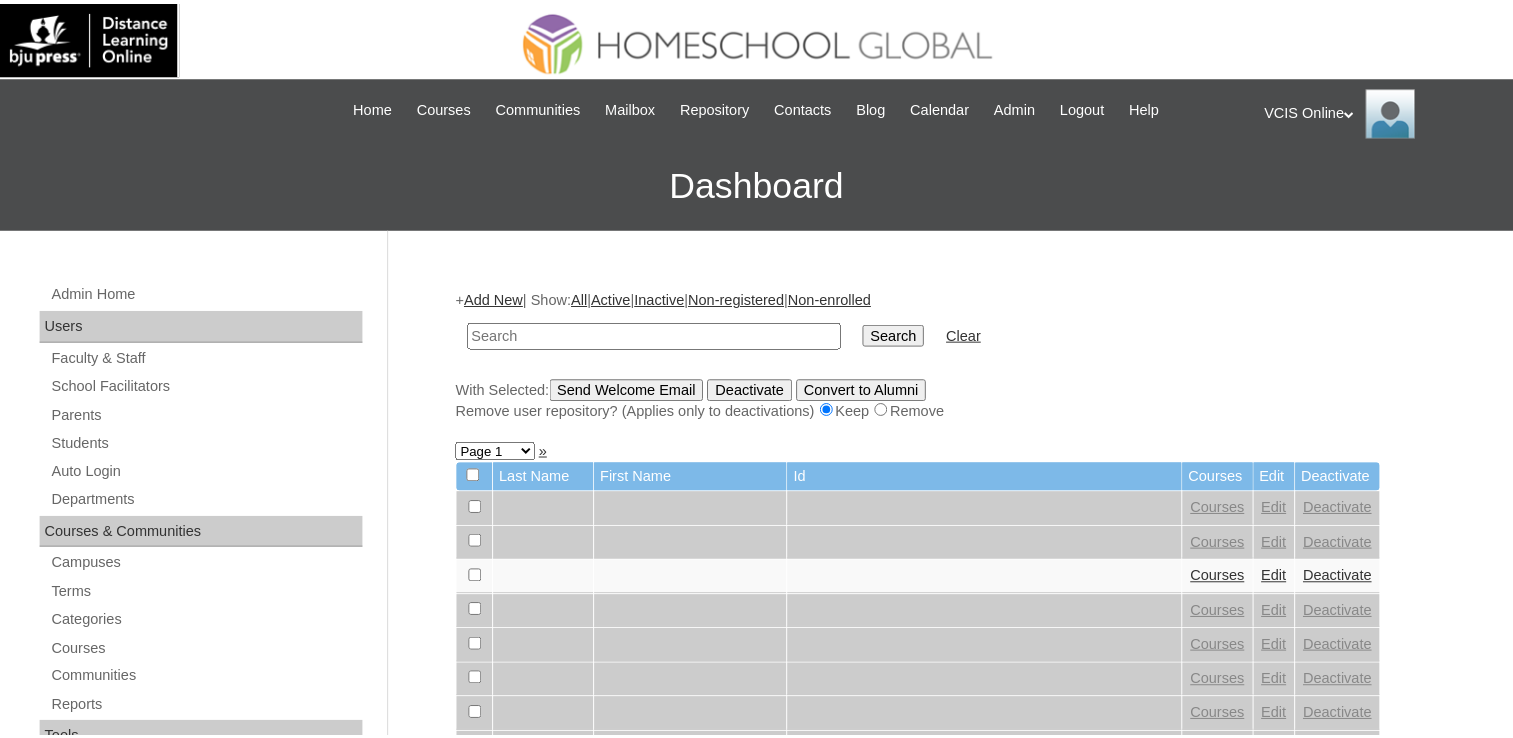 scroll, scrollTop: 0, scrollLeft: 0, axis: both 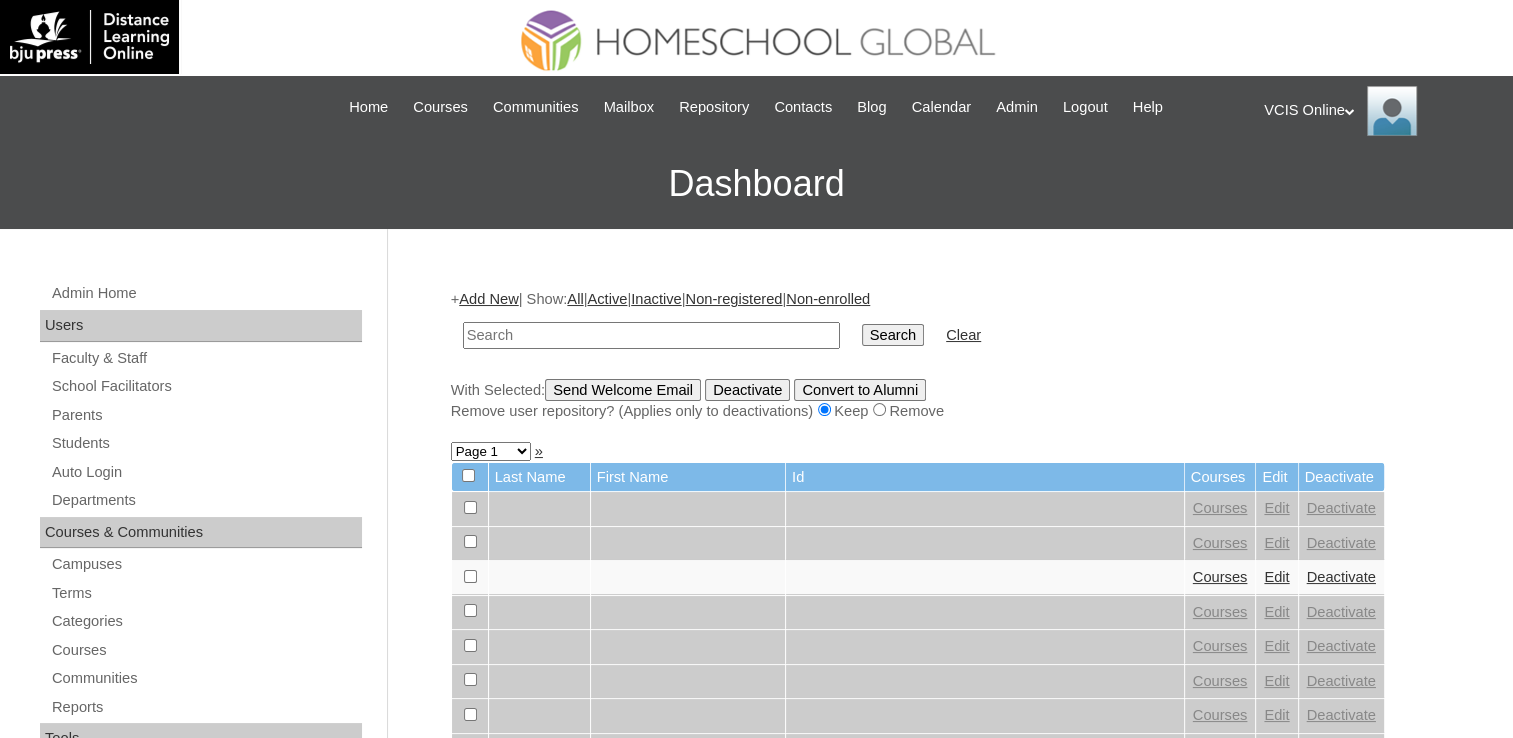 click on "Add New" at bounding box center [488, 299] 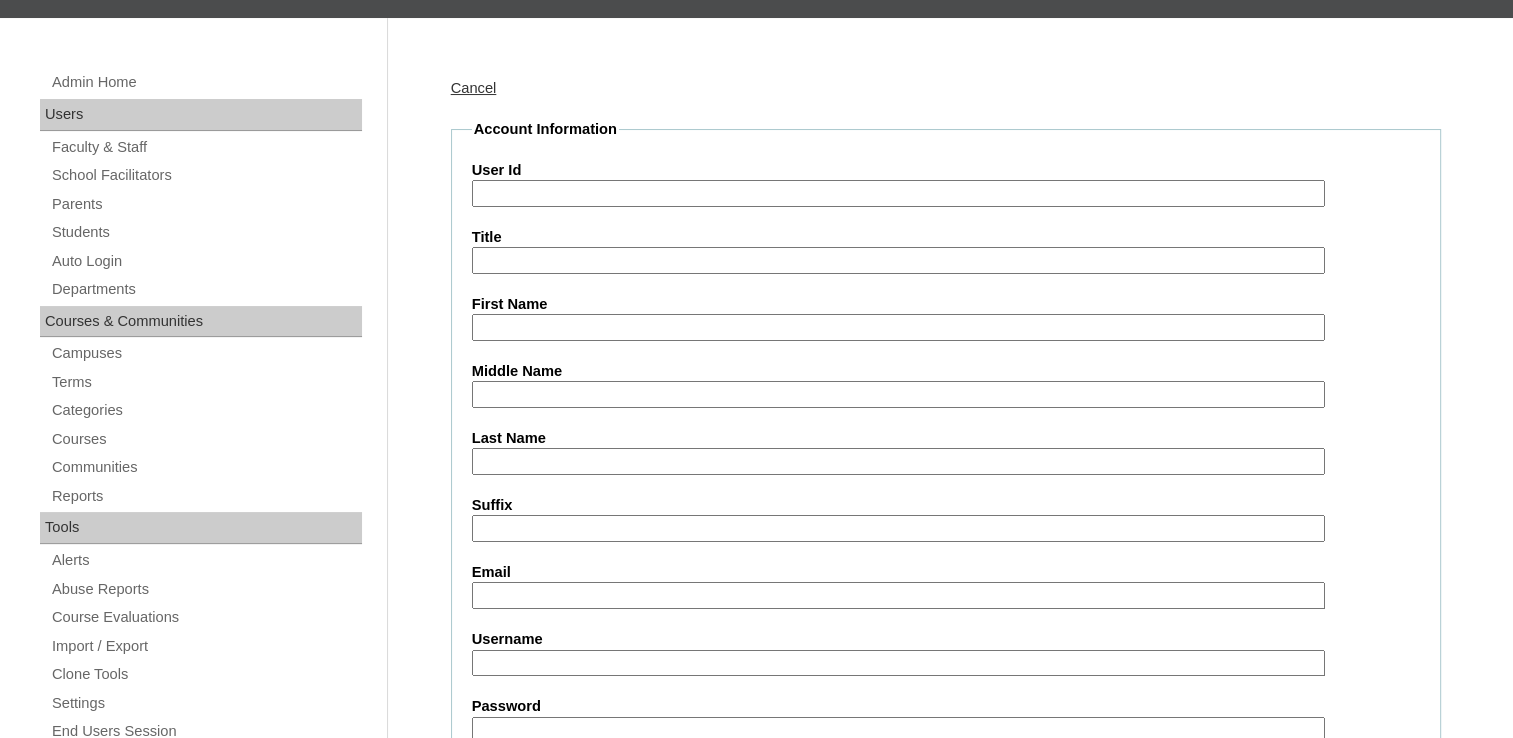 scroll, scrollTop: 200, scrollLeft: 0, axis: vertical 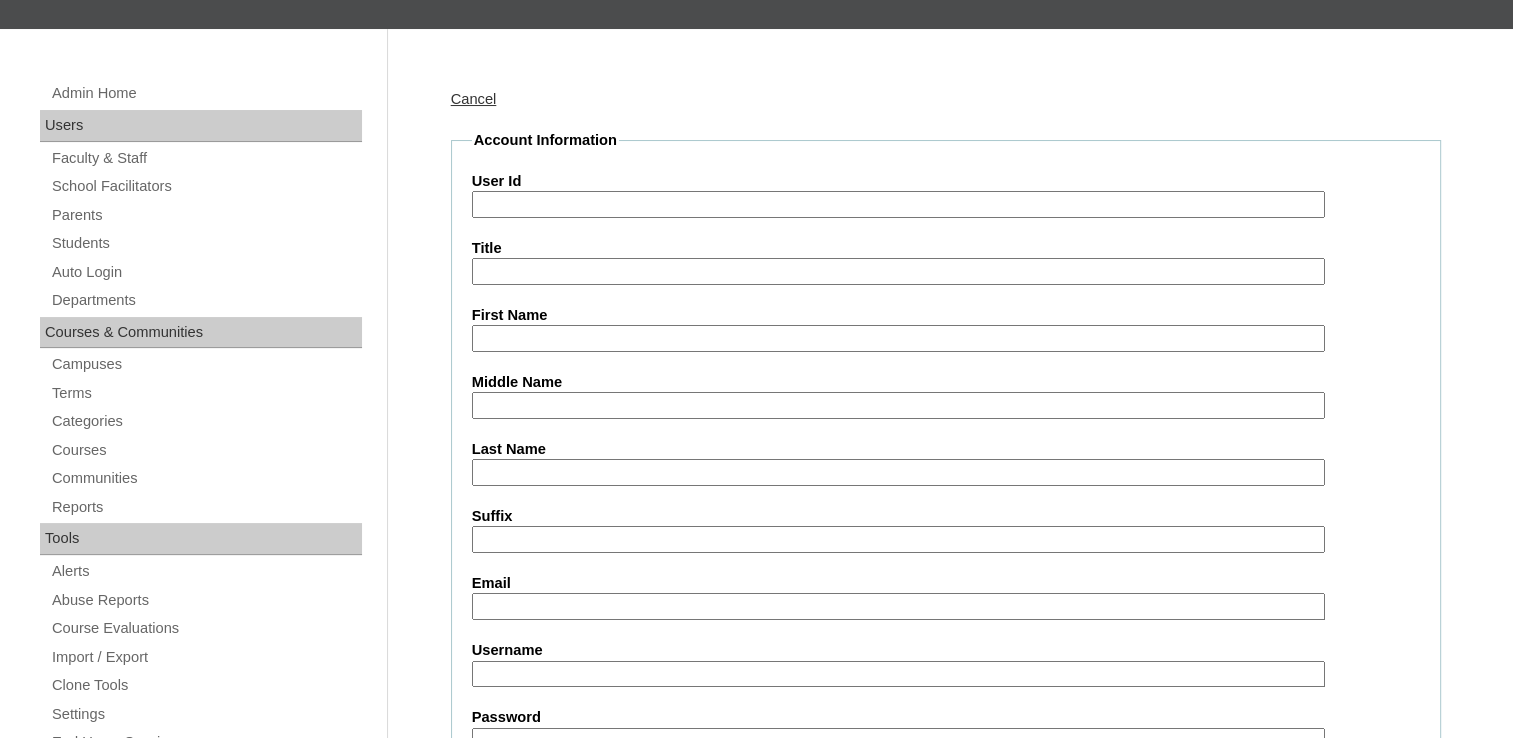 click on "User Id" at bounding box center [898, 204] 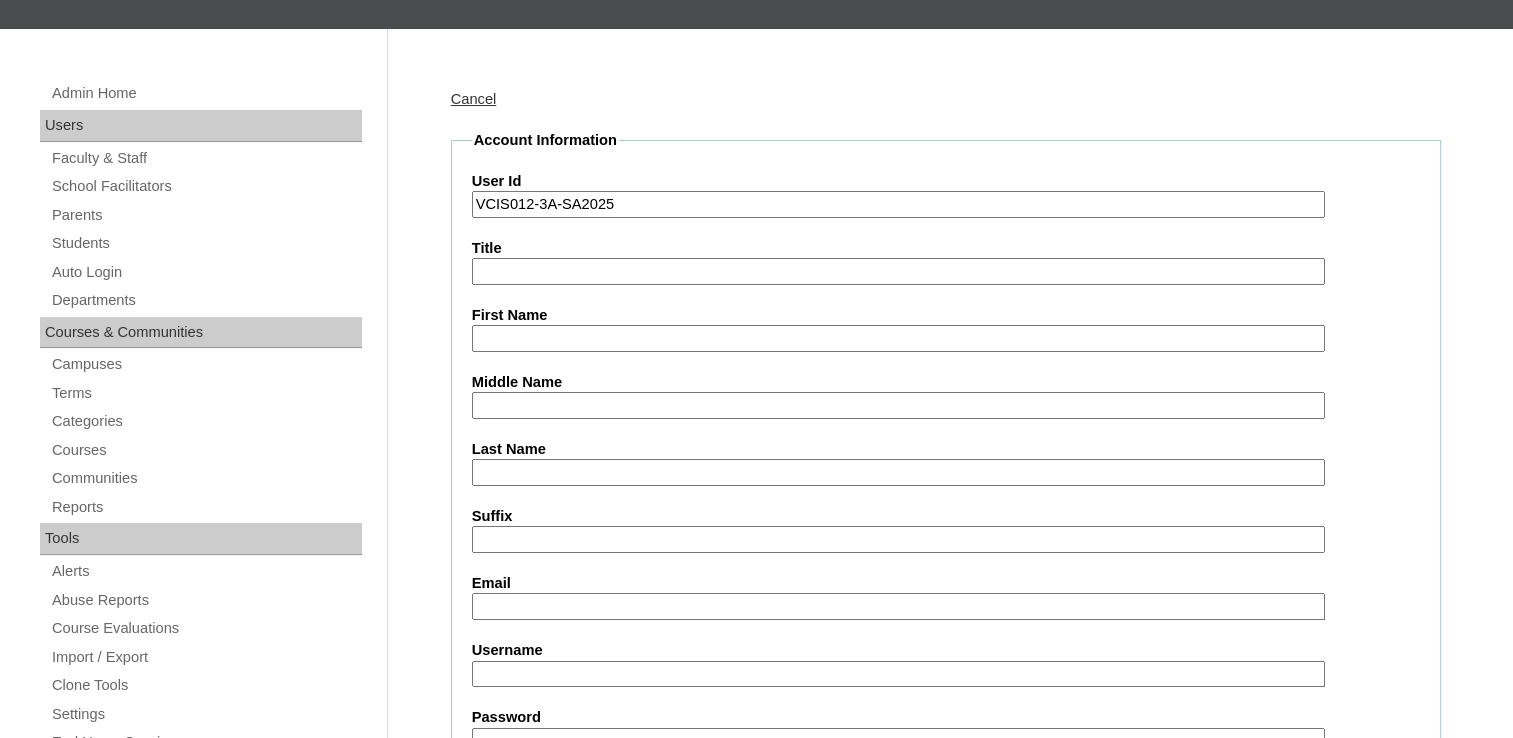 type on "VCIS012-3A-SA2025" 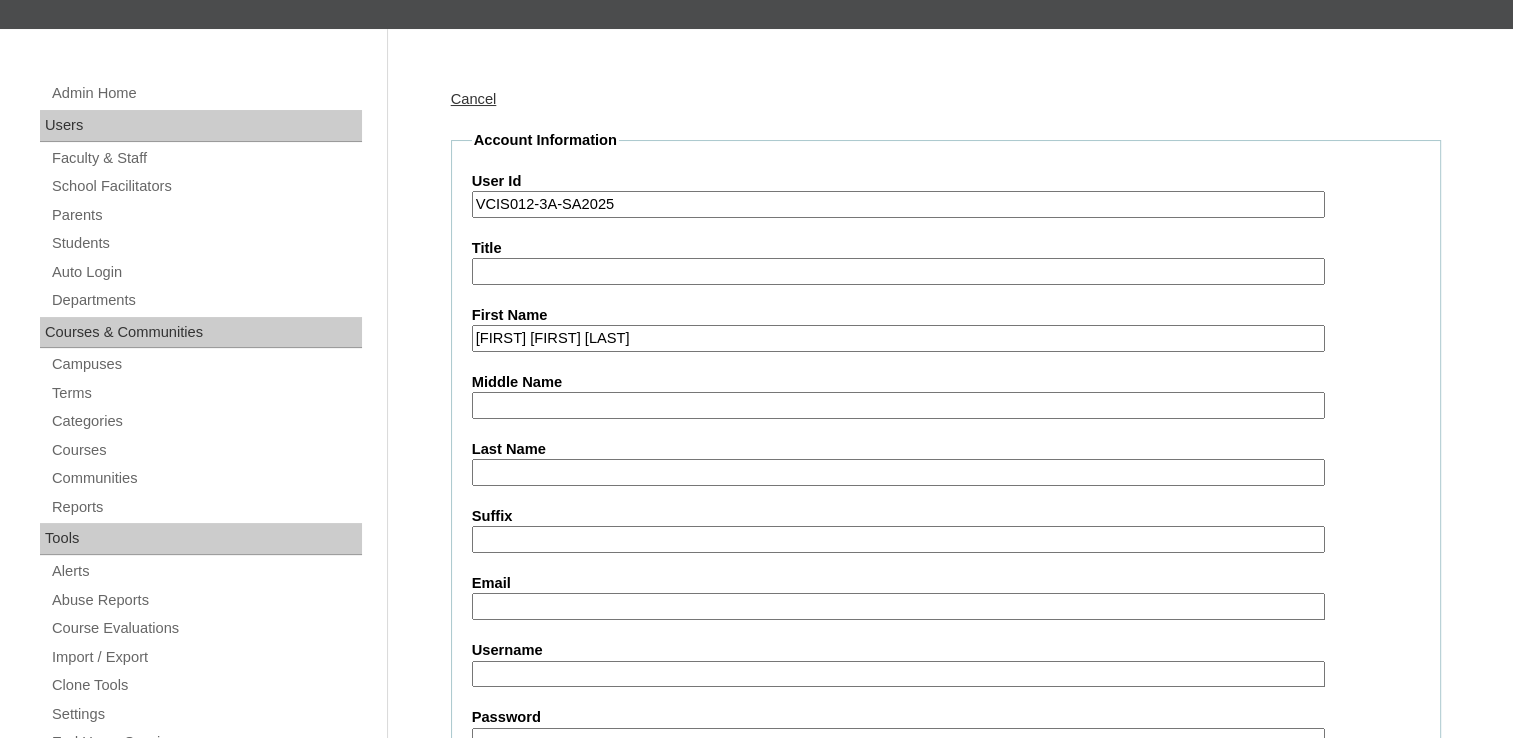 drag, startPoint x: 709, startPoint y: 338, endPoint x: 563, endPoint y: 328, distance: 146.34207 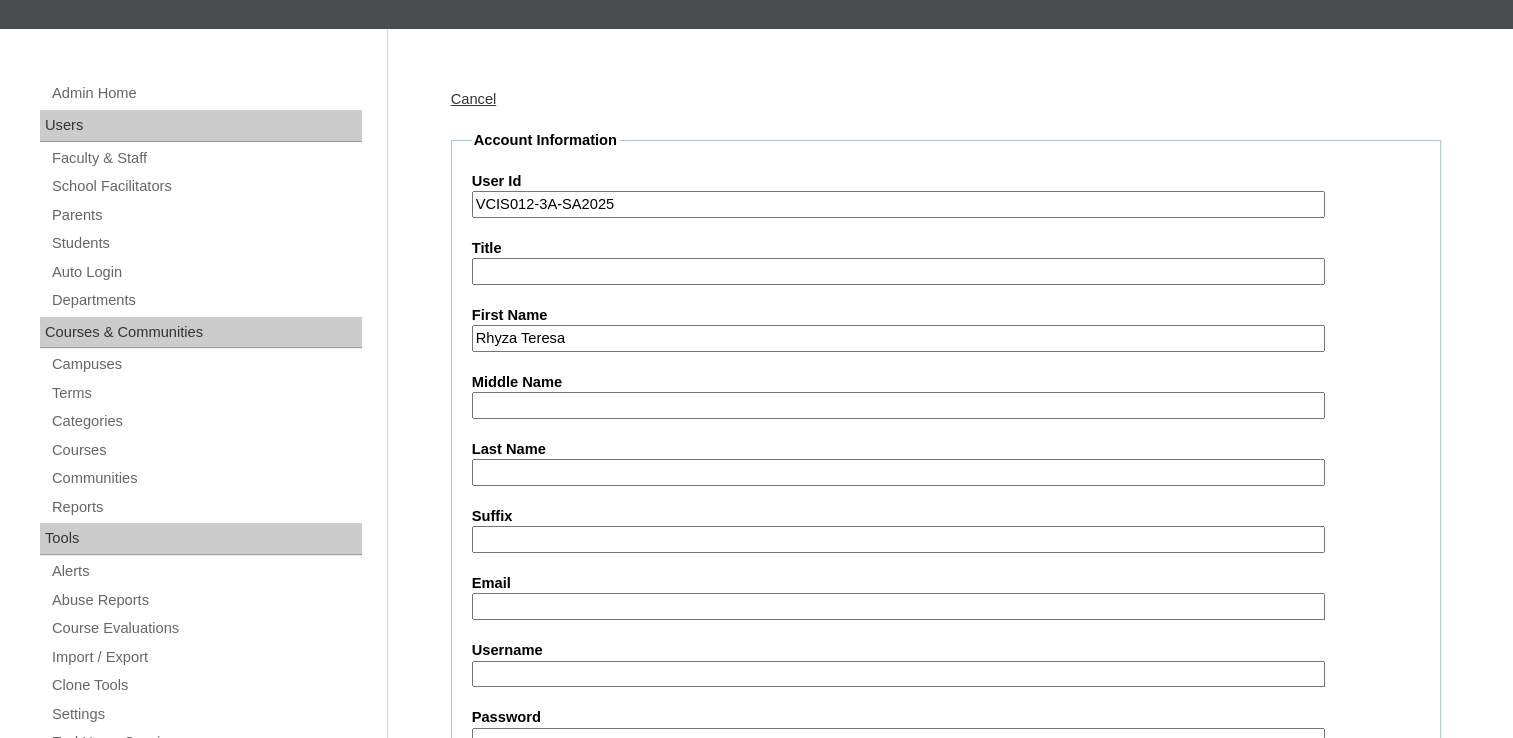 type on "Rhyza Teresa" 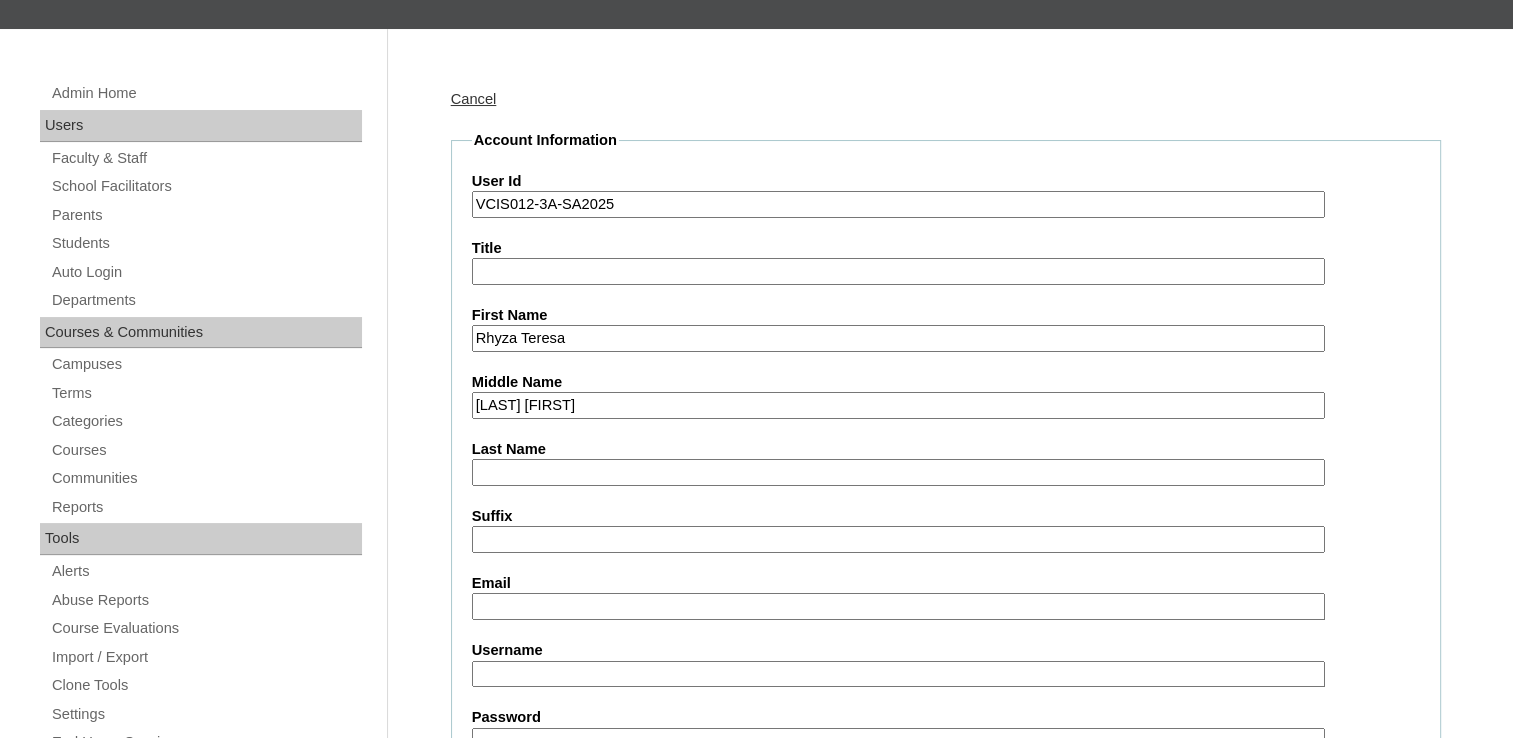drag, startPoint x: 613, startPoint y: 408, endPoint x: 541, endPoint y: 405, distance: 72.06247 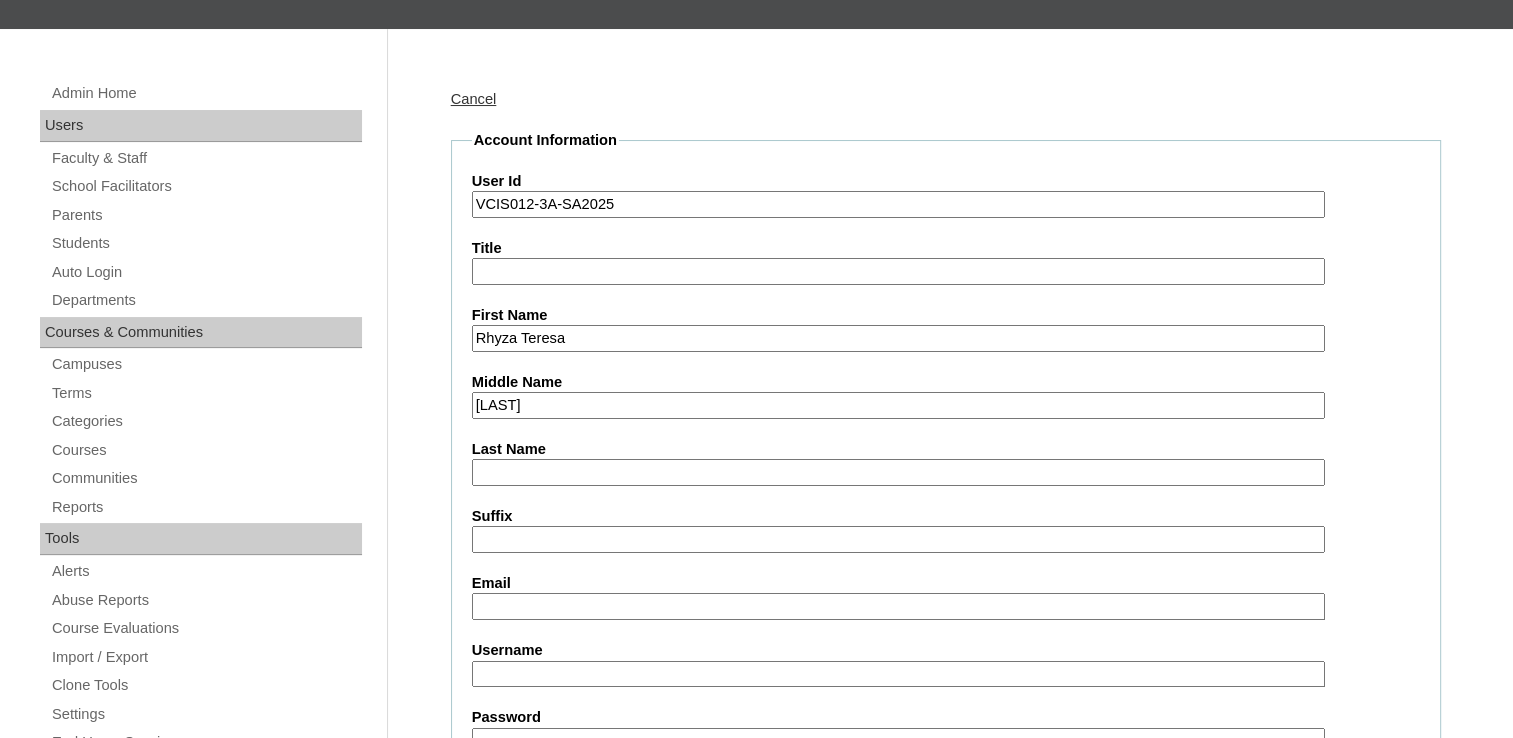 type on "[LAST]" 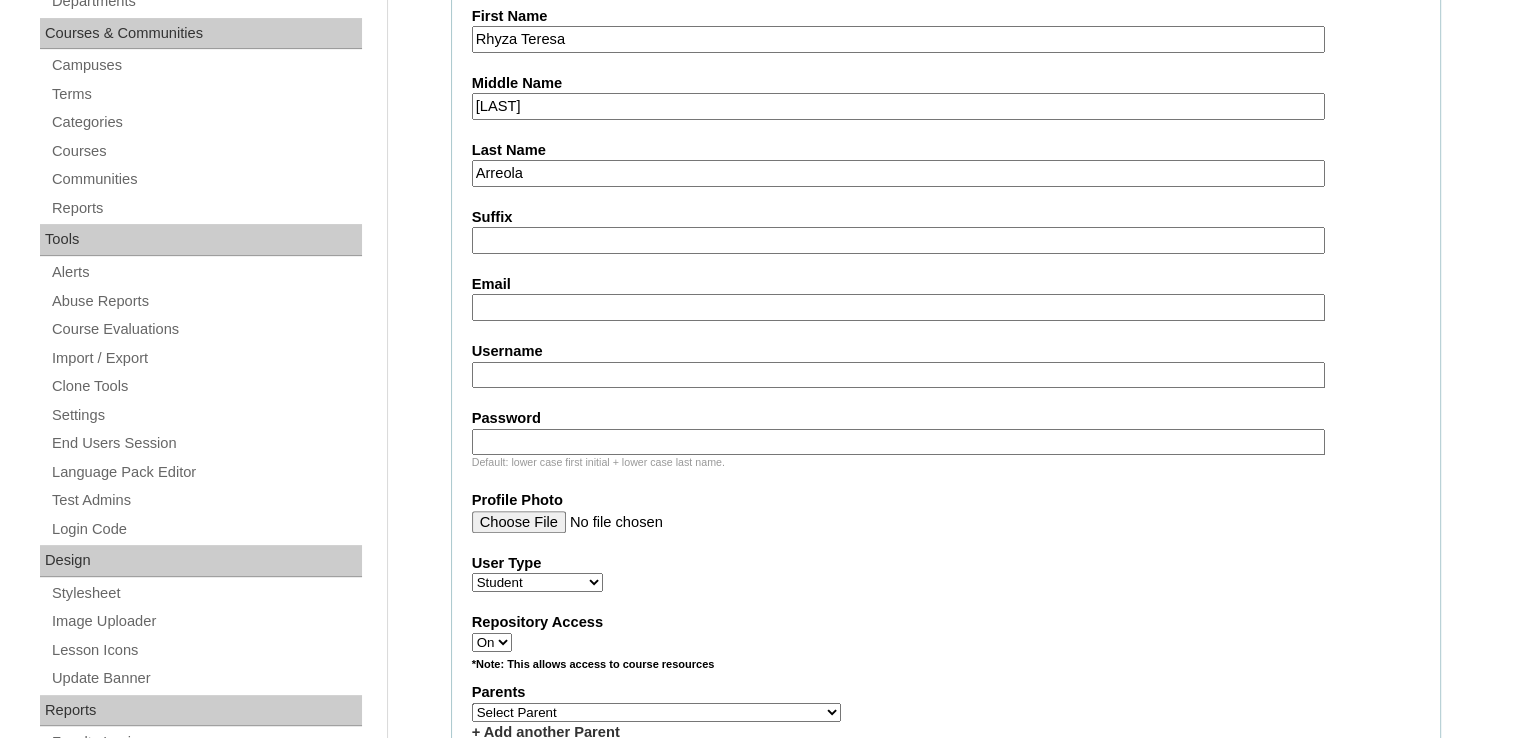 scroll, scrollTop: 500, scrollLeft: 0, axis: vertical 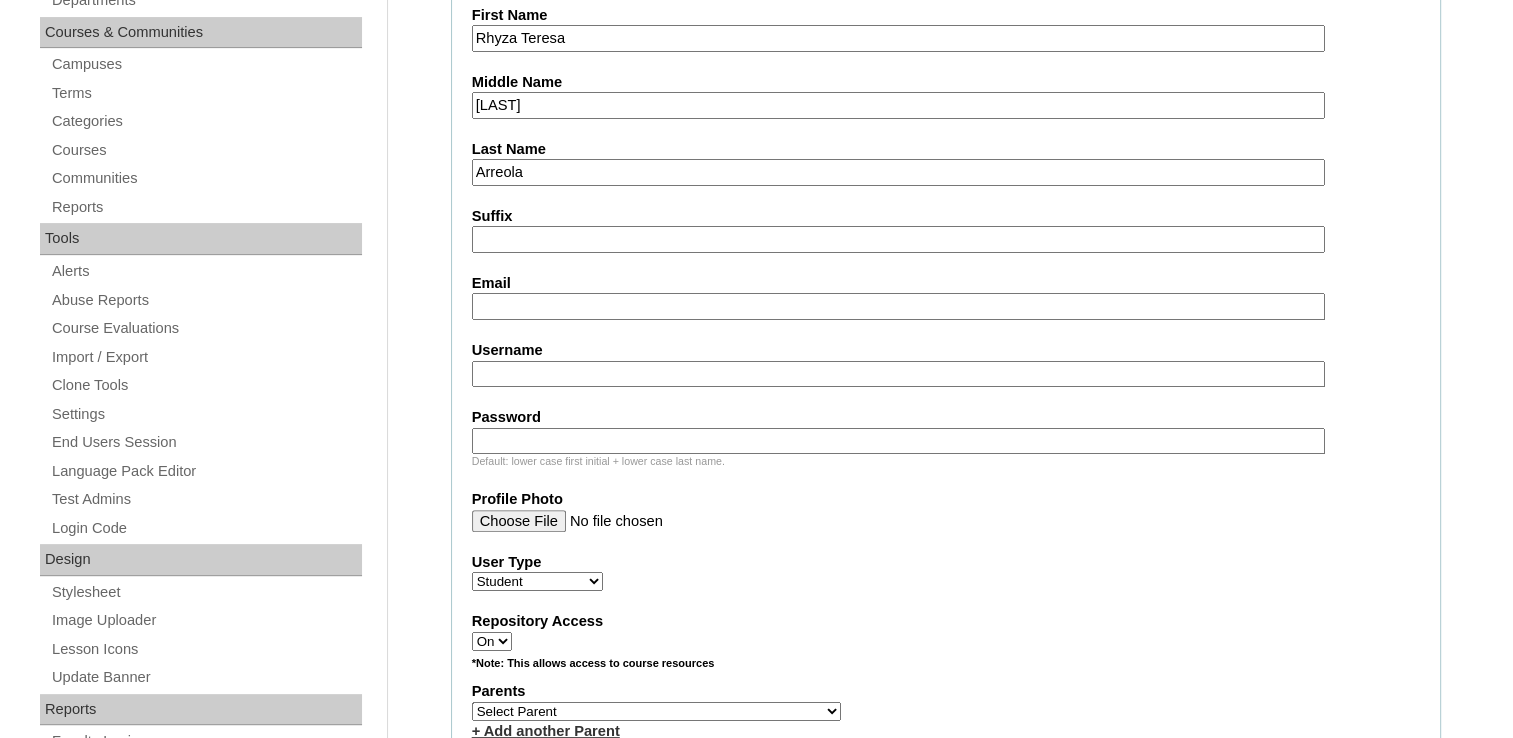 type on "Arreola" 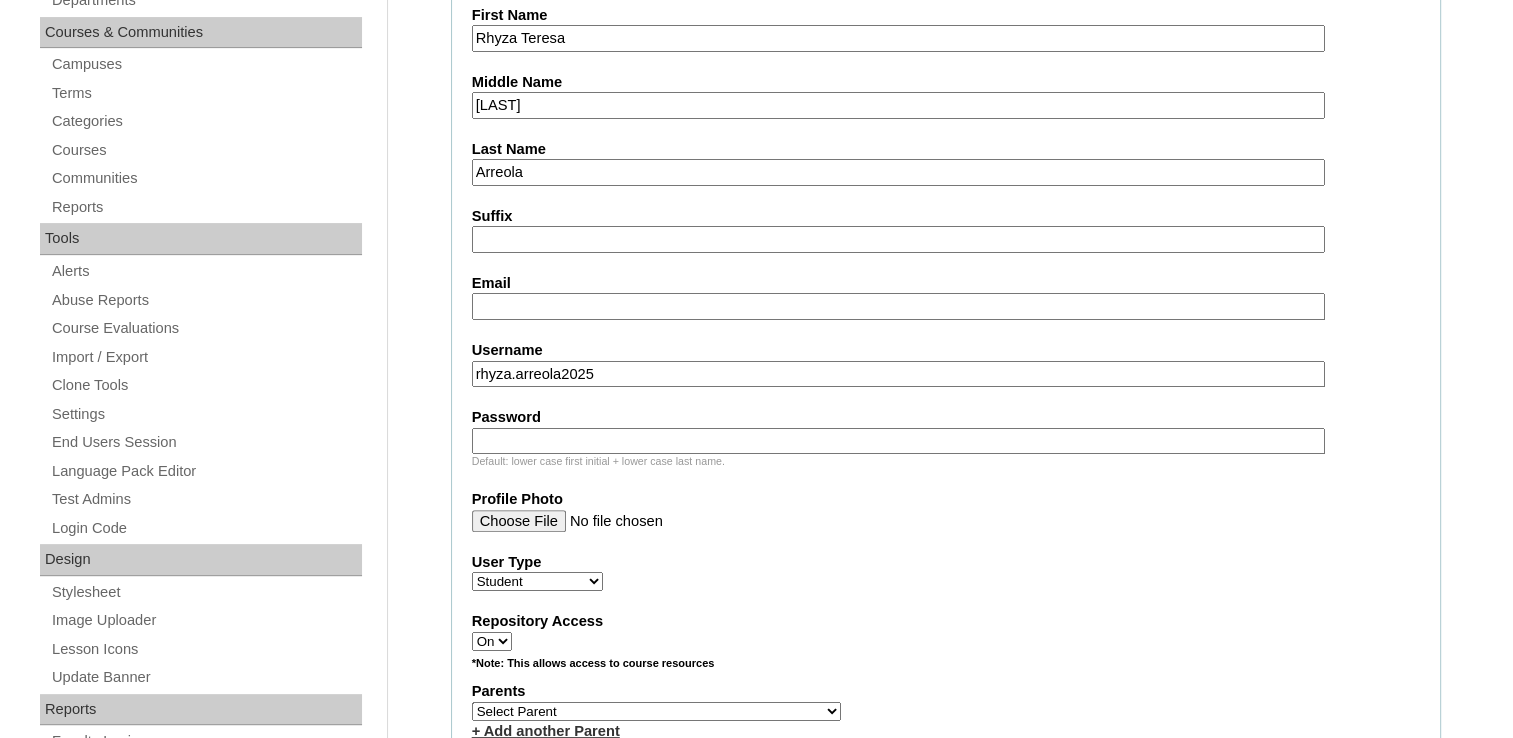type on "rhyza.arreola2025" 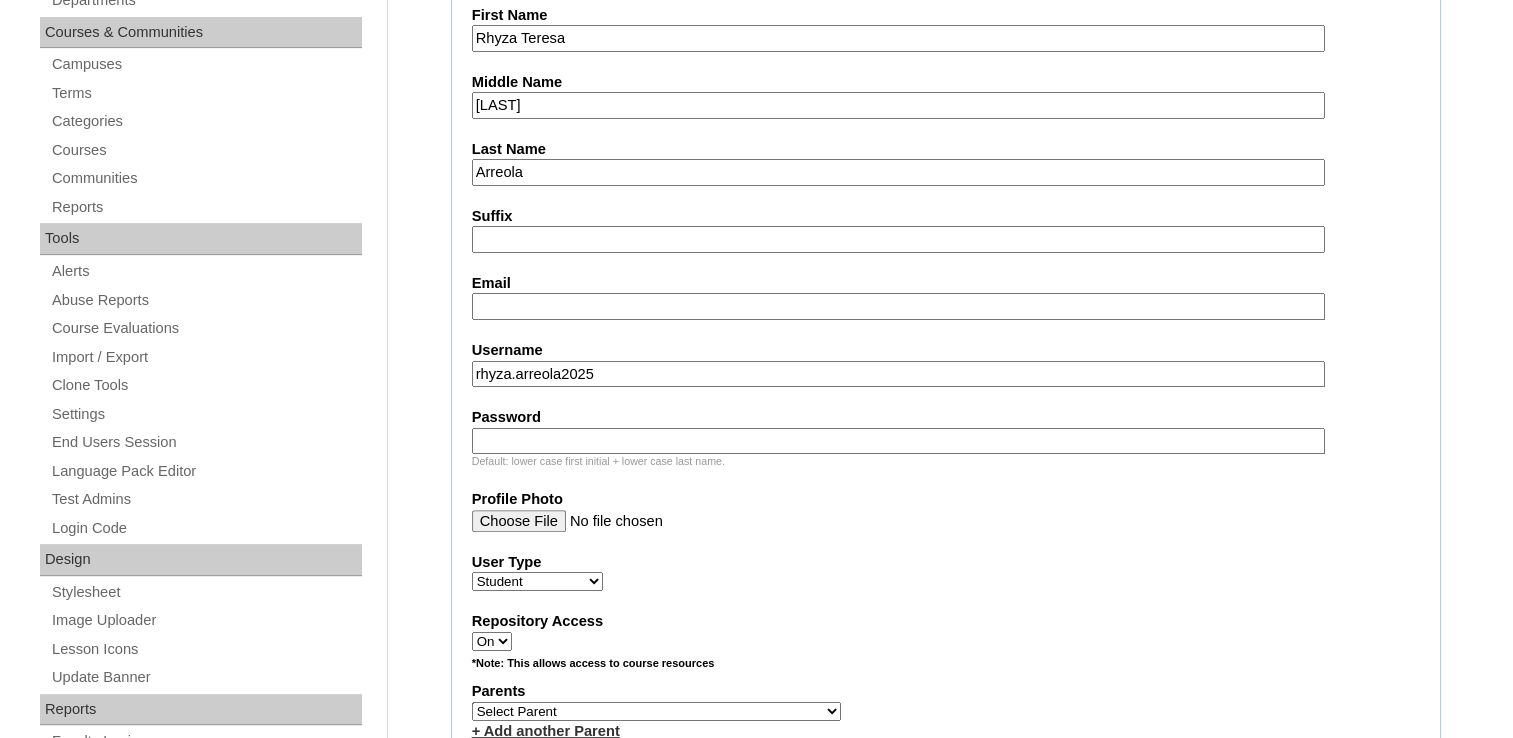click on "Password" at bounding box center (898, 441) 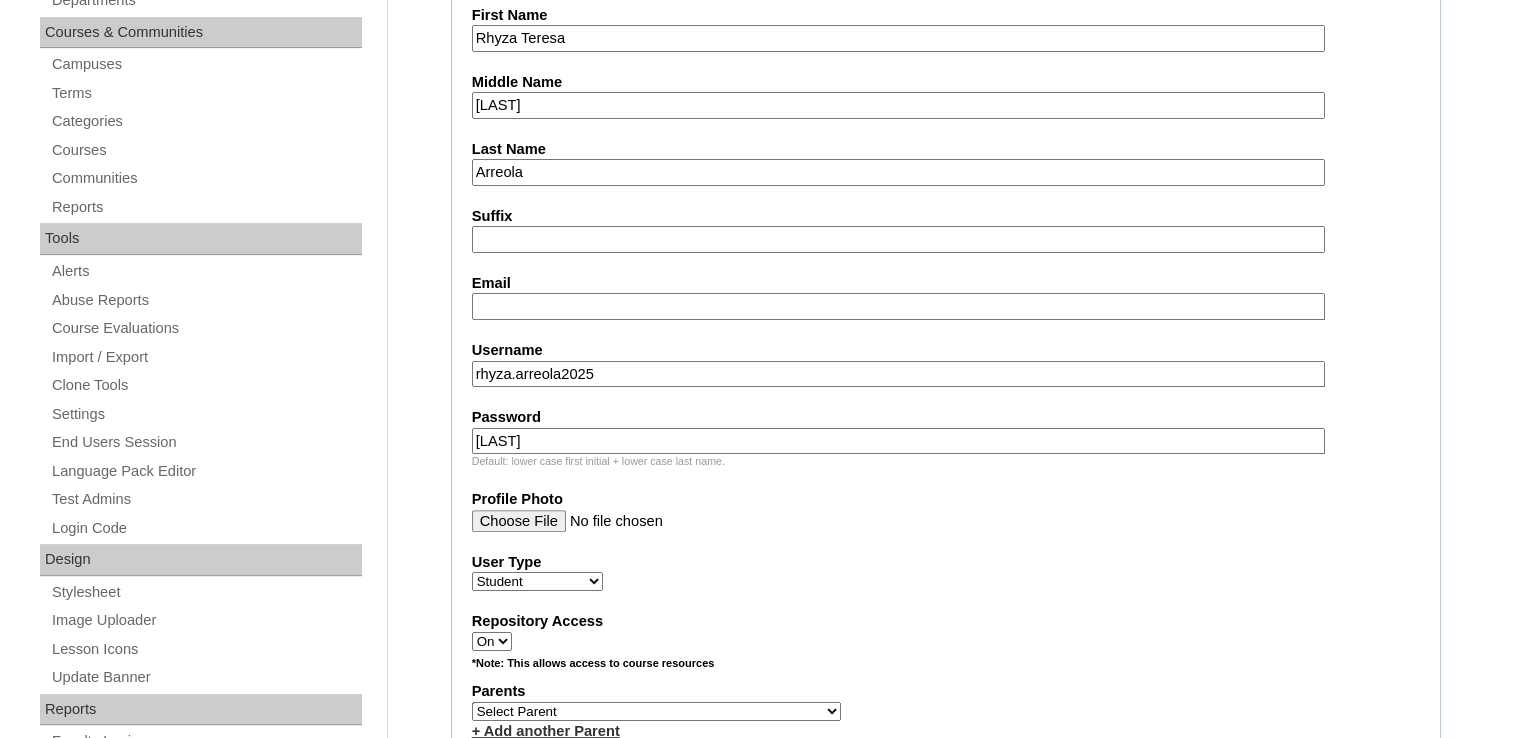 type on "[LAST]" 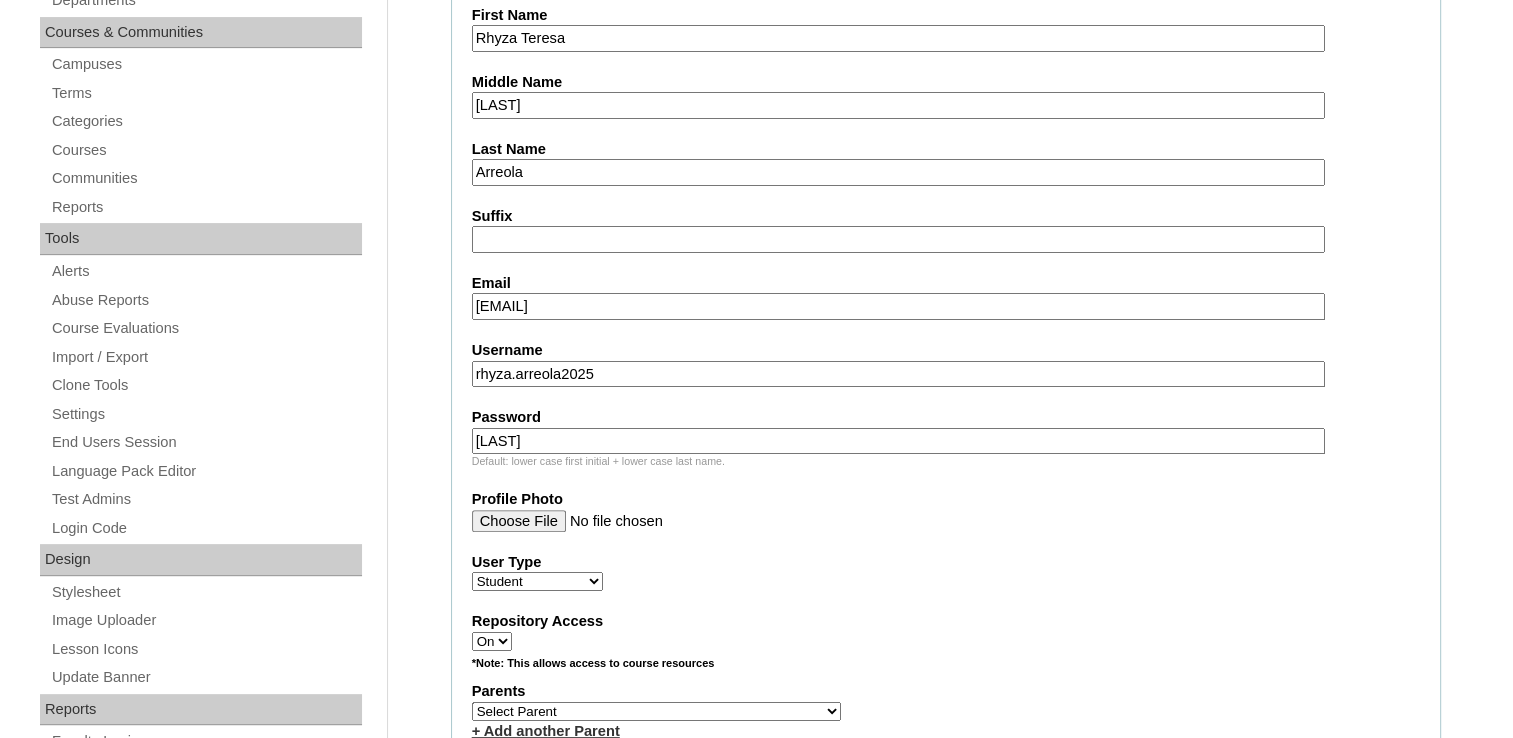 scroll, scrollTop: 600, scrollLeft: 0, axis: vertical 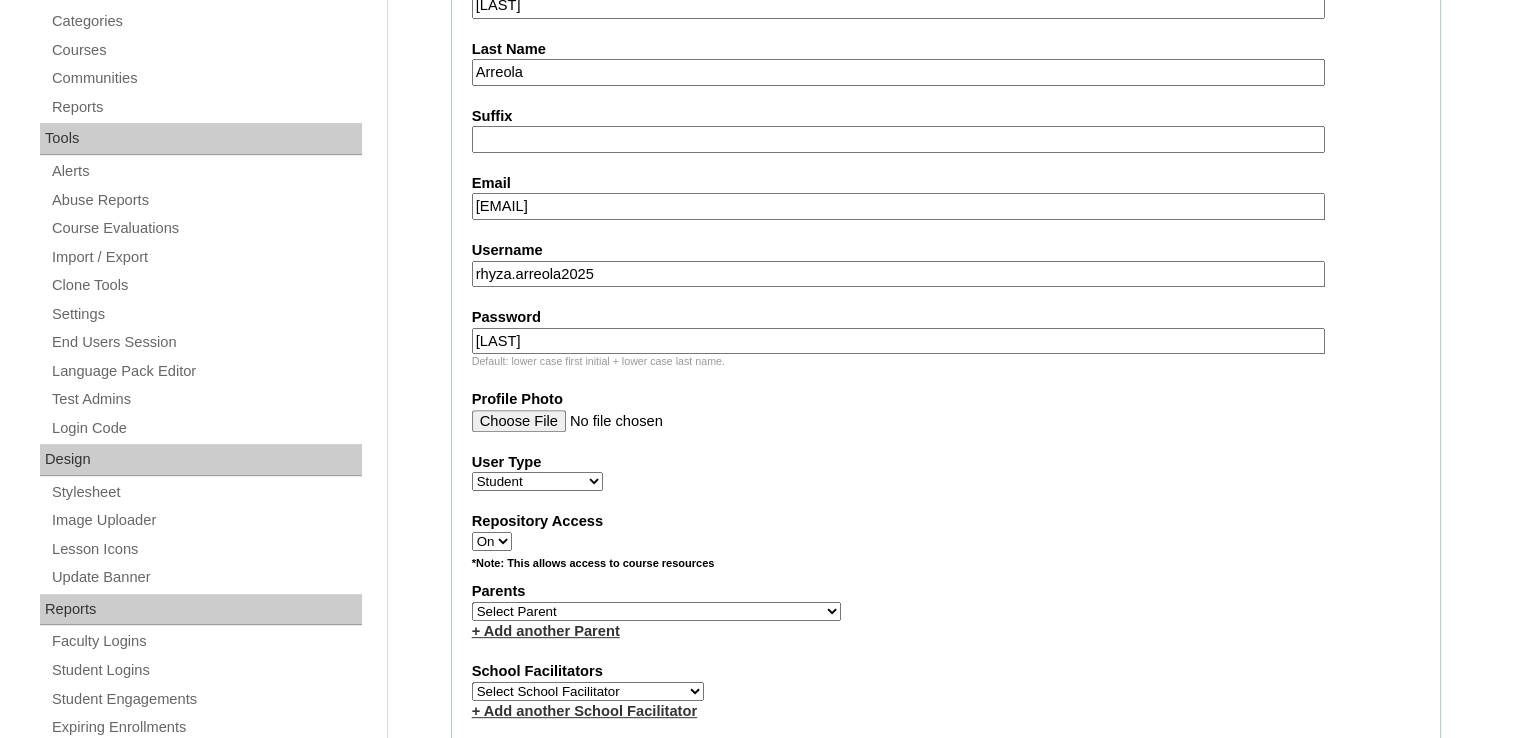 type on "[EMAIL]" 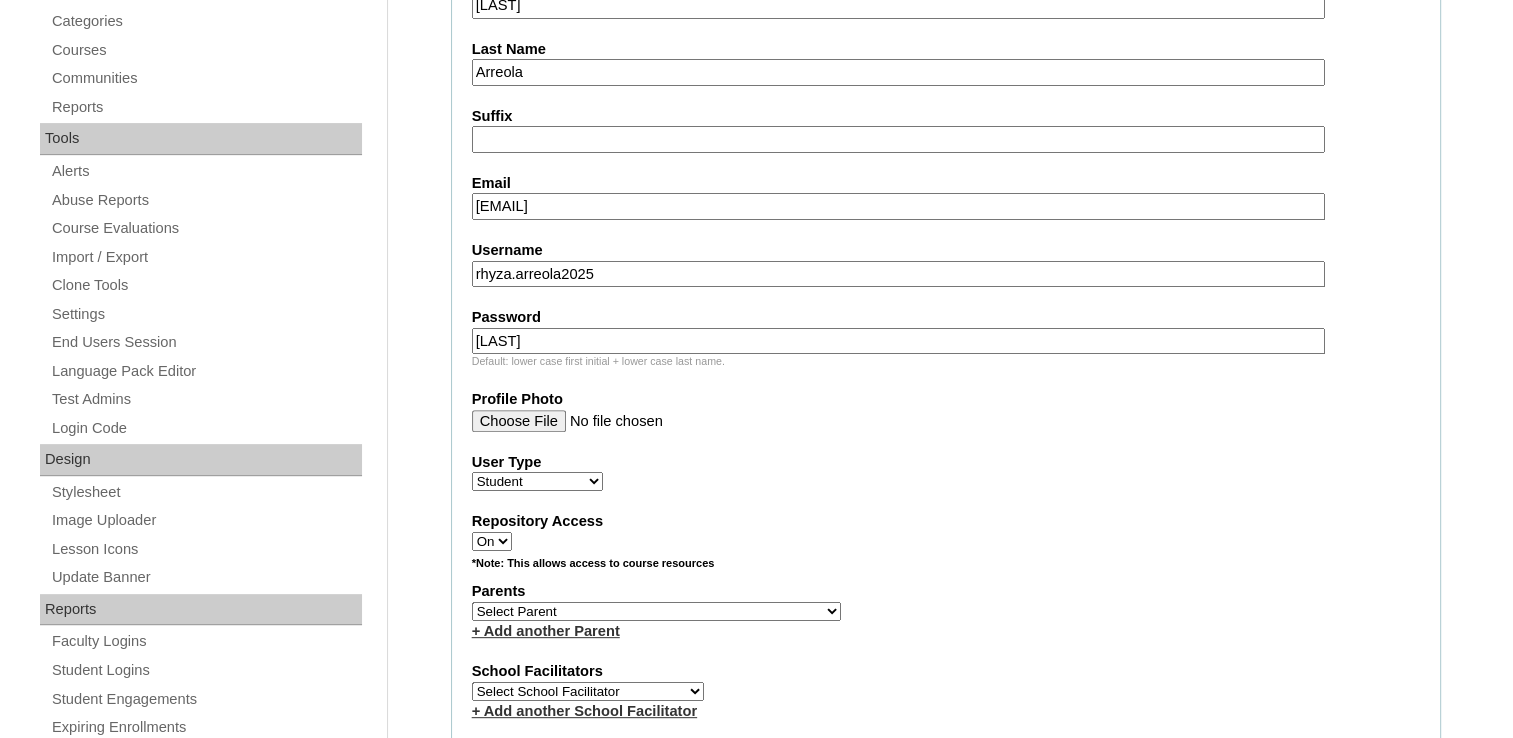 select on "[NUMBER]" 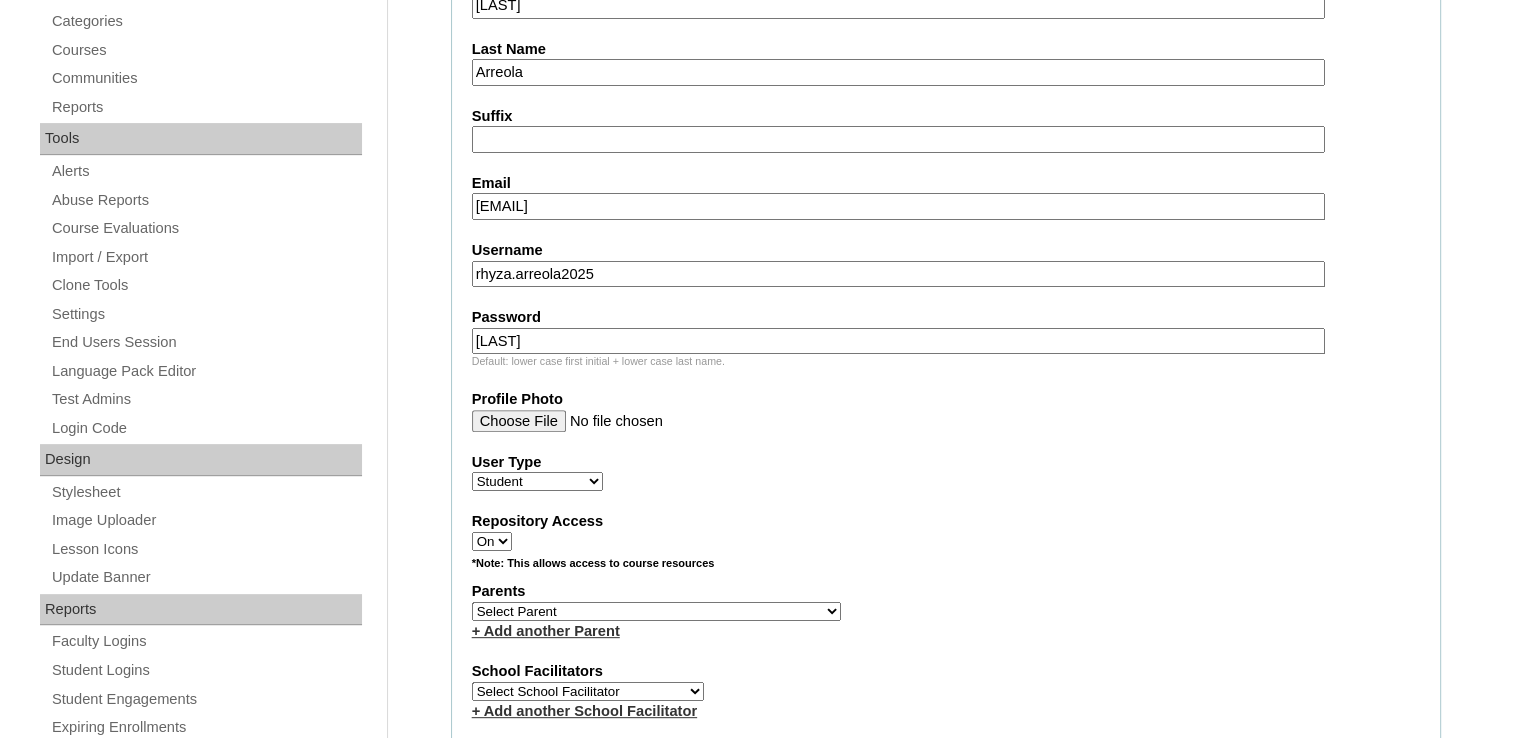 click on "Select Parent
,
,
,
,
,
,
,
,
,
,
,
,
,
,
,
,
,
,
,
,
,
,
,
,
,
,
,
,
,
,
,
,
,
,
,
,
,
,
,
,
,
,
, Earl
, Leona Mae
, Mark and Rem Facilitators Account
[LAST], [FIRST]
[LAST], [FIRST]
[LAST], [FIRST] [FIRST] [FIRST]
[LAST] [LAST], [FIRST] [FIRST]
[LAST], (OLD) [FIRST] [INITIAL]
[LAST] ([YEAR]), Ma. [FIRST]
[LAST], [FIRST]
[LAST], [FIRST]
[LAST], [FIRST]
[LAST]	, [FIRST] ([YEAR])
[LAST] [LAST], [FIRST]
[LAST] [YEAR], [FIRST]
[LAST] , [FIRST] [FIRST]
[LAST], [YEAR], [FIRST]
[LAST] ([YEAR]), [FIRST]
[LAST] , [FIRST] [FIRST]
[LAST], [FIRST]
[LAST], [FIRST] [FIRST]
[LAST], [FIRST] [FIRST]
[LAST], [FIRST]
[LAST] ([YEAR]), [FIRST]
[LAST], [FIRST] [FIRST]
[LAST], [FIRST] [FIRST]
[LAST], [FIRST] [FIRST]
[LAST], [FIRST]" at bounding box center [656, 611] 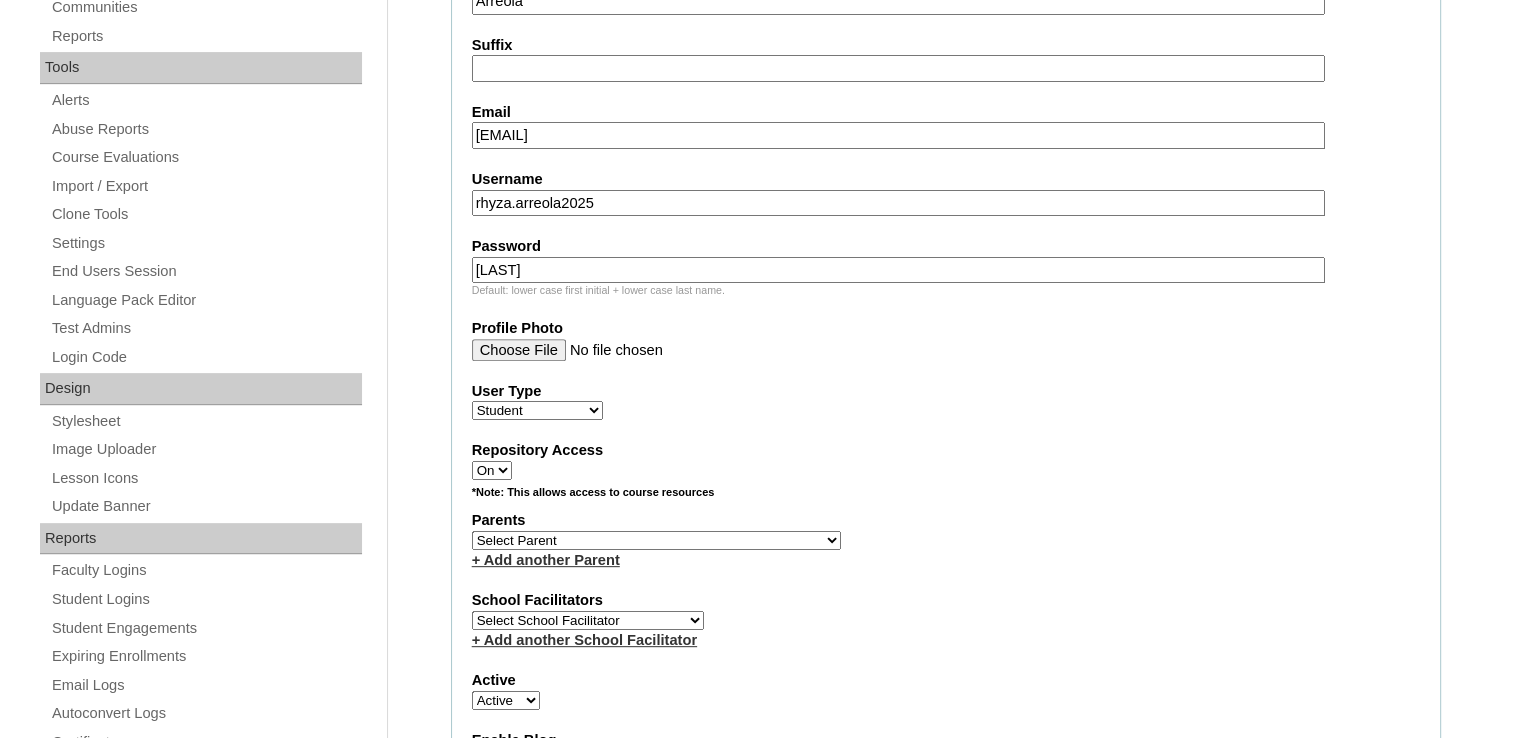 scroll, scrollTop: 800, scrollLeft: 0, axis: vertical 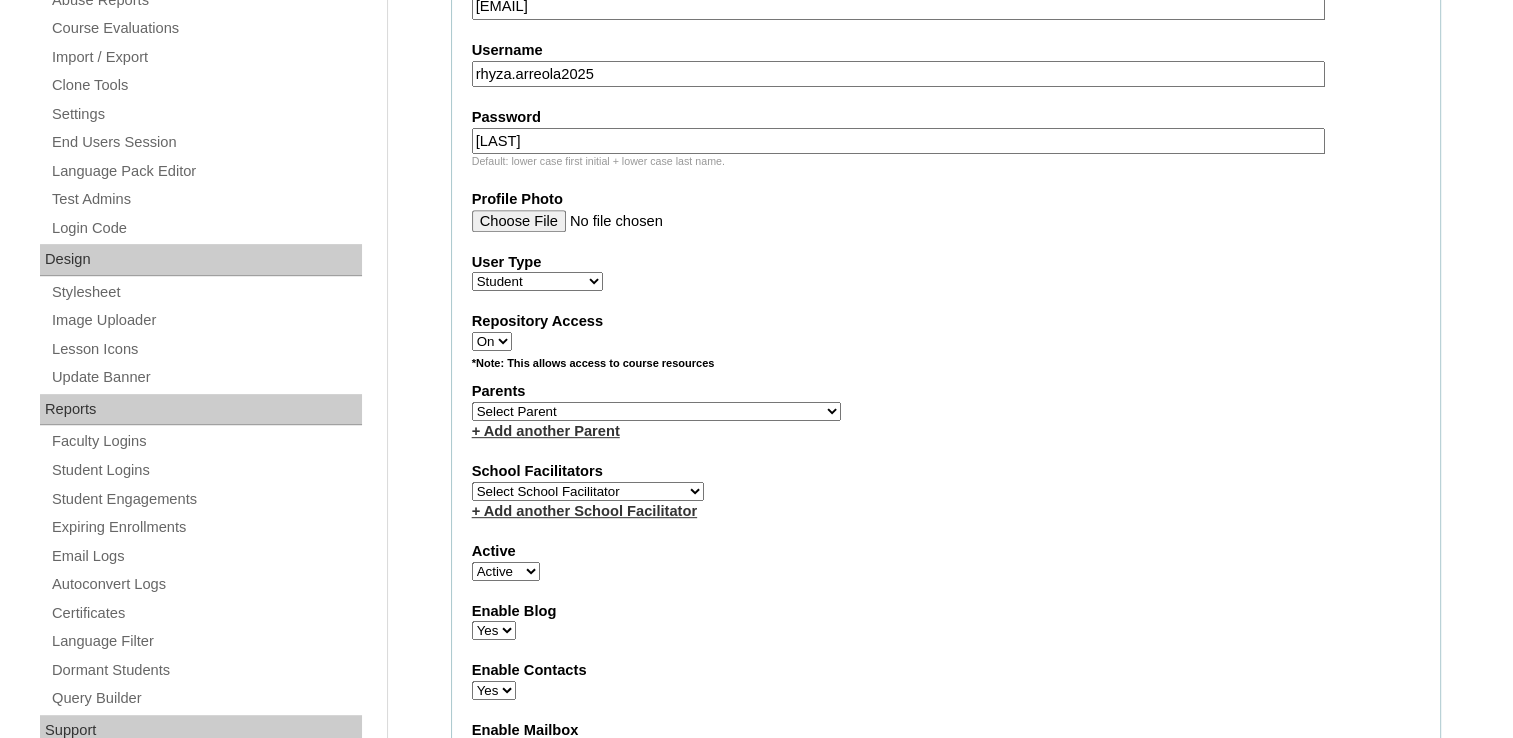 click on "Select School Facilitator
Norman Añain
Ruffa Abadijas
Mary Abella
Gloryfe Abion
Ariel Micah Albuero
Ariel Albuero OLD
KC Arciaga
Denise Ayado
Ruth Maye Bacani
May Bautista
Zaida Belbar
Daniella Benitez
Marielle Bermas
Jamie Ann Bleza
Mark Christian Braganza
Anj Brequillo
Melody Broqueza
Ruth Catherine Caña
Kit Cachuela
Jethro Francis Cagas
Camille Canlas
Mescel Capoquian
Mitchelle Carlos
Rose Castillo
Paula Mae Catalan
Jeremy Ann Catunao
Charlene Mae Chiong
Cla Chua
Cyrene Chua
Joshua Cobilla
Clarissa Joy Colimbino
Alvin Cruz
Ma. Katrina Helena Dabu
Krizle Fidelis De Vera
Henrick Jess Del Mundo
Precious Haziel Del Rosario
Reyna Lou Dela Pasion
Ritchel Densing
Alex Diaz
Alexandra Diaz
Alexandra Diaz
Patricia Diomampo-Co
Therese Margaurite Domingo
dontuse dontuse
Charrise Encina
VCIS TEACHER ENGLISH 5678
Chiaralyn Escamillas
Princess  Farrales
Kaye Felipe
Lery Garcia
Carmina Generalao
Racel Gonzales" at bounding box center (588, 491) 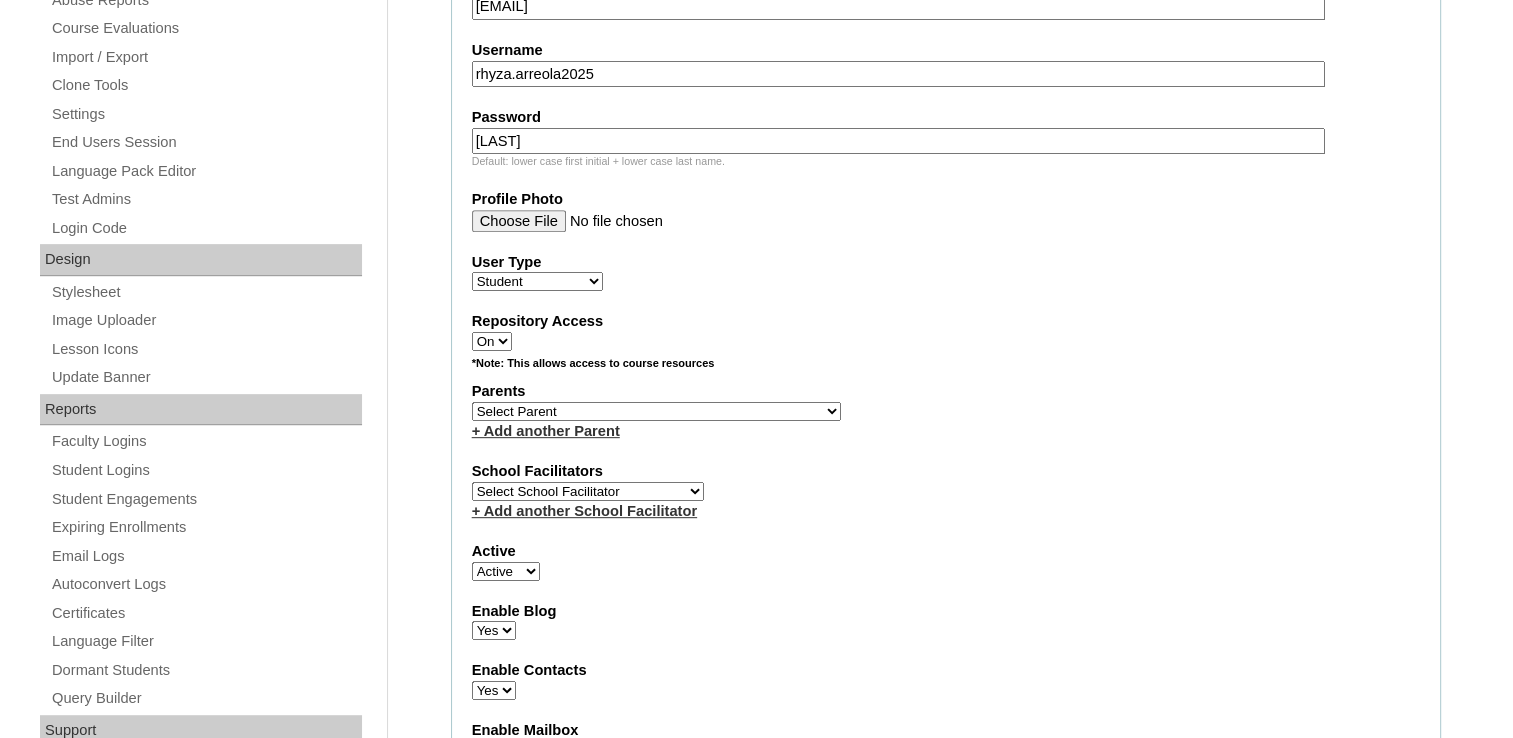 select on "[NUMBER]" 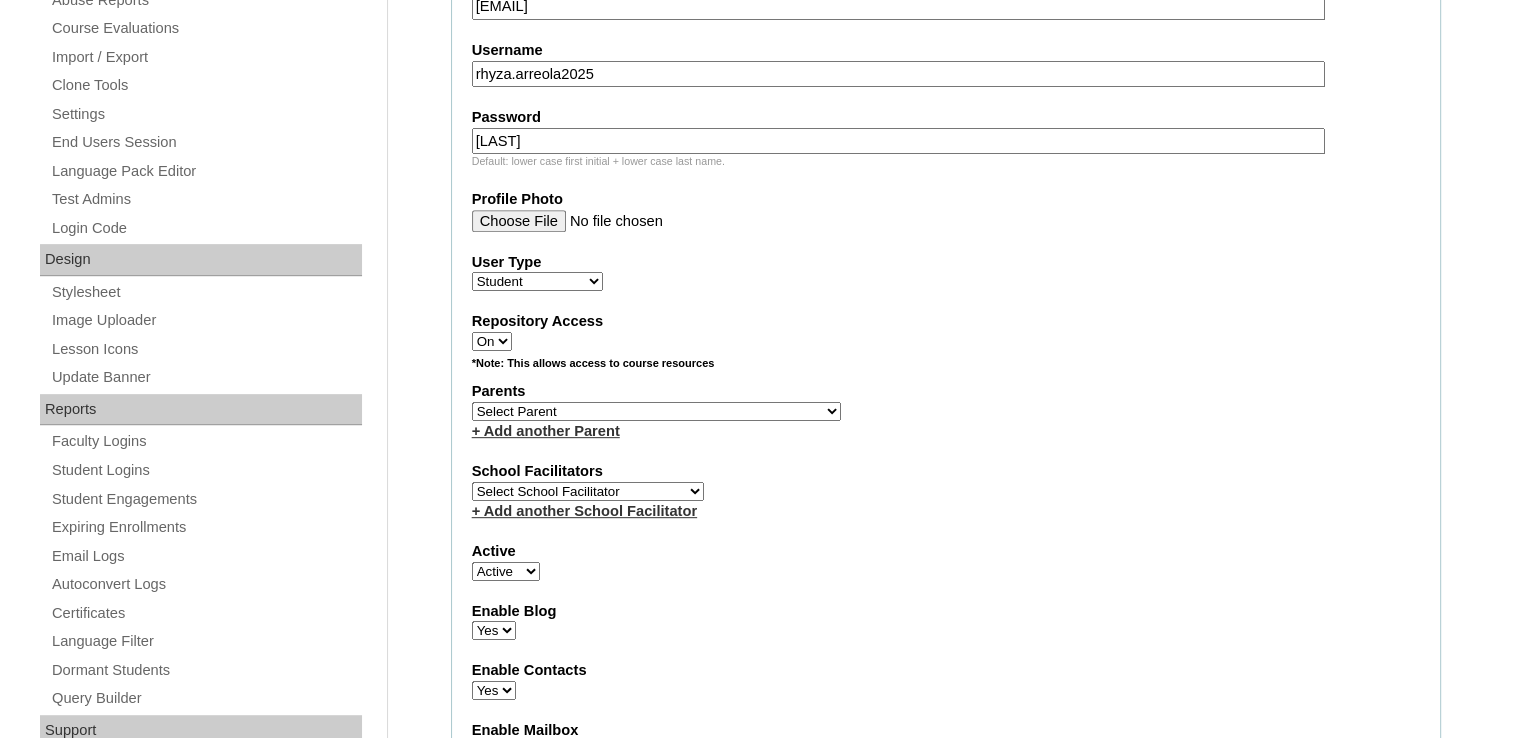 click on "Select School Facilitator
Norman Añain
Ruffa Abadijas
Mary Abella
Gloryfe Abion
Ariel Micah Albuero
Ariel Albuero OLD
KC Arciaga
Denise Ayado
Ruth Maye Bacani
May Bautista
Zaida Belbar
Daniella Benitez
Marielle Bermas
Jamie Ann Bleza
Mark Christian Braganza
Anj Brequillo
Melody Broqueza
Ruth Catherine Caña
Kit Cachuela
Jethro Francis Cagas
Camille Canlas
Mescel Capoquian
Mitchelle Carlos
Rose Castillo
Paula Mae Catalan
Jeremy Ann Catunao
Charlene Mae Chiong
Cla Chua
Cyrene Chua
Joshua Cobilla
Clarissa Joy Colimbino
Alvin Cruz
Ma. Katrina Helena Dabu
Krizle Fidelis De Vera
Henrick Jess Del Mundo
Precious Haziel Del Rosario
Reyna Lou Dela Pasion
Ritchel Densing
Alex Diaz
Alexandra Diaz
Alexandra Diaz
Patricia Diomampo-Co
Therese Margaurite Domingo
dontuse dontuse
Charrise Encina
VCIS TEACHER ENGLISH 5678
Chiaralyn Escamillas
Princess  Farrales
Kaye Felipe
Lery Garcia
Carmina Generalao
Racel Gonzales" at bounding box center (588, 491) 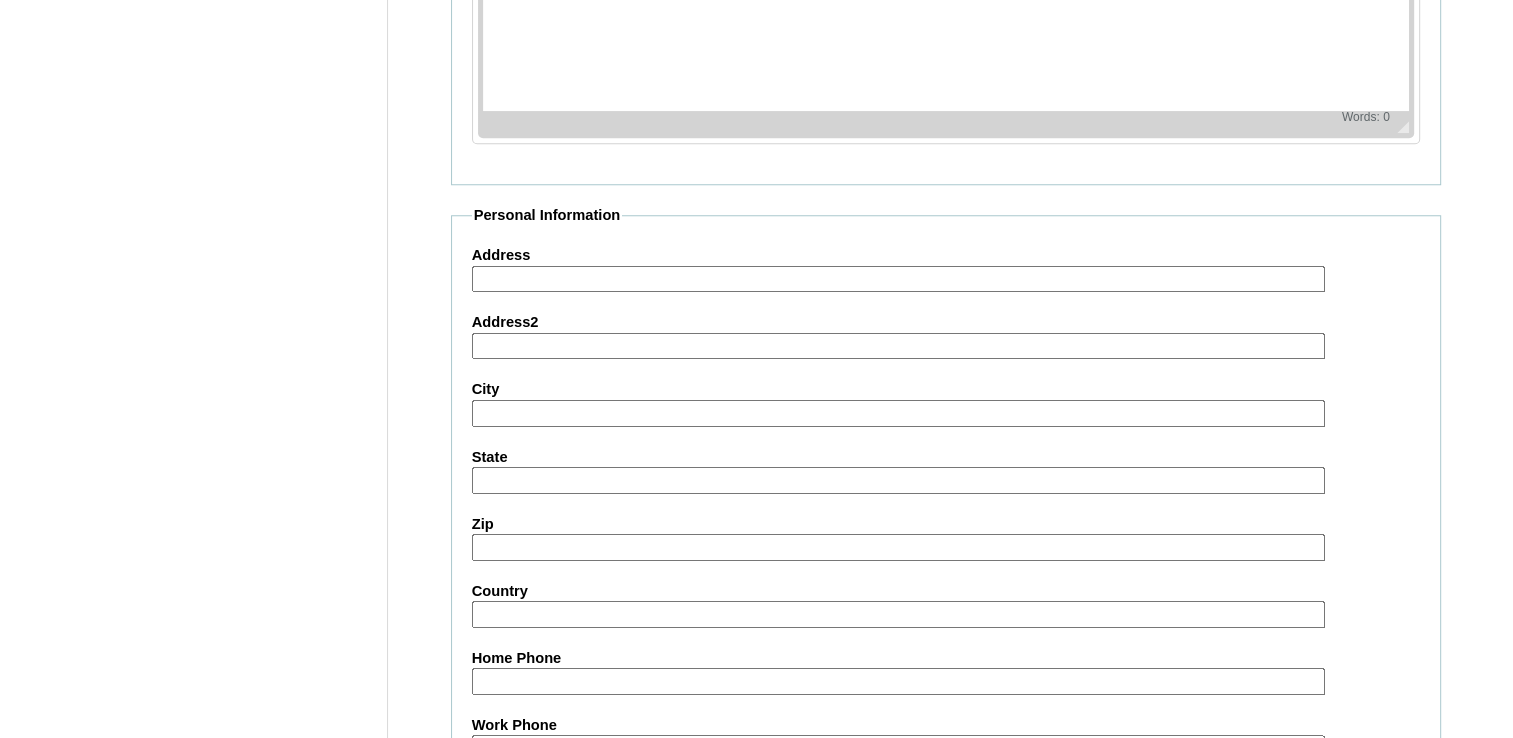 scroll, scrollTop: 2000, scrollLeft: 0, axis: vertical 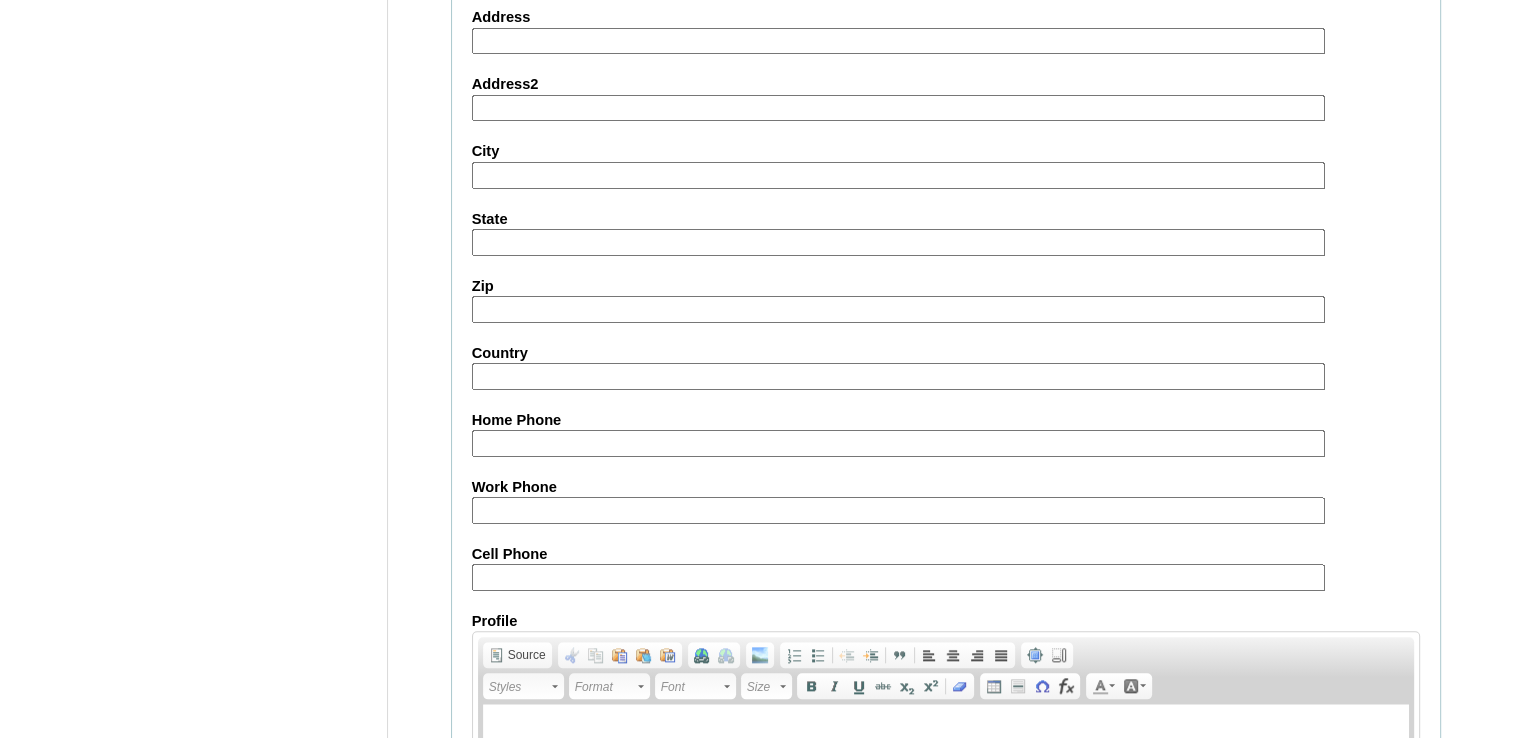 click on "Cell Phone" at bounding box center (898, 577) 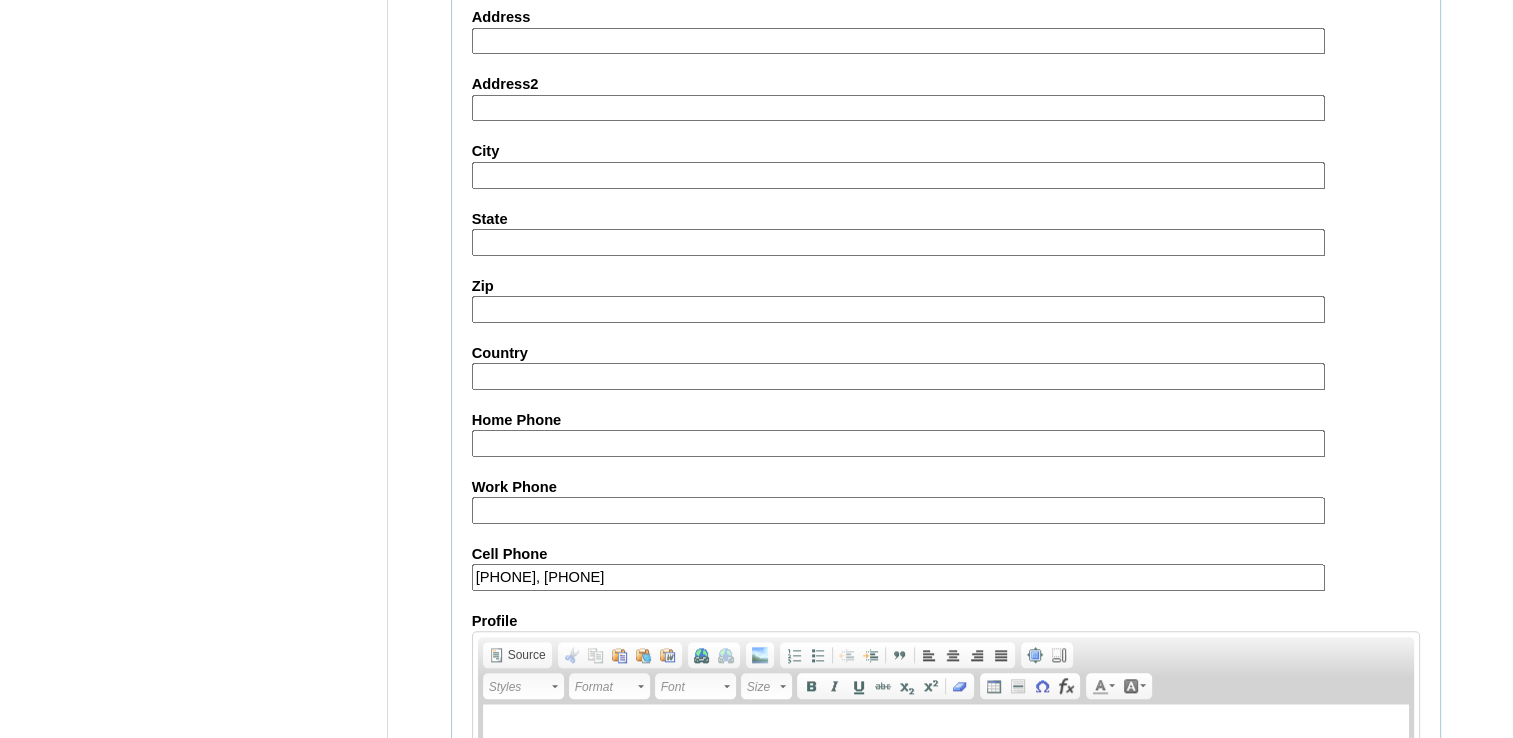 scroll, scrollTop: 2283, scrollLeft: 0, axis: vertical 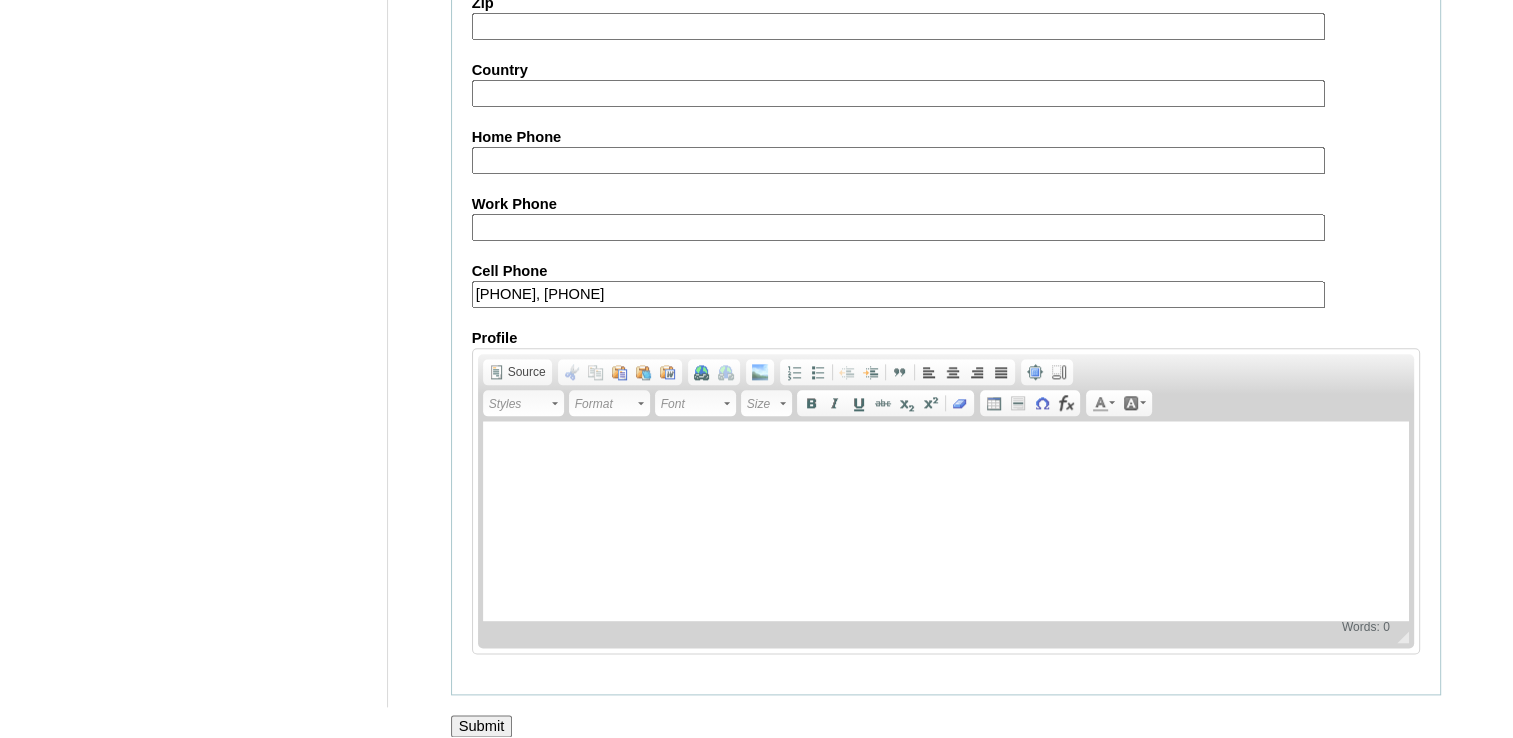 type on "[PHONE], [PHONE]" 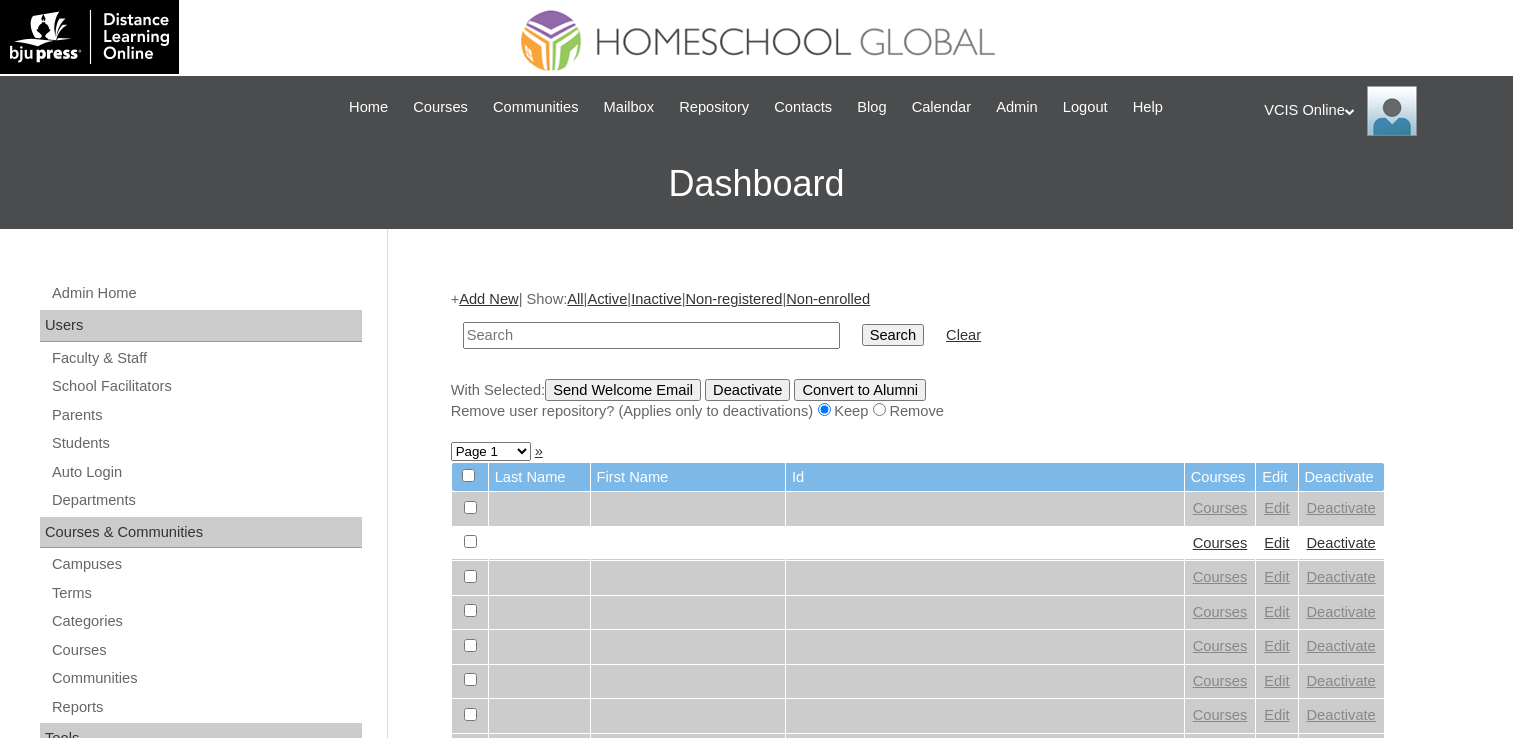 scroll, scrollTop: 0, scrollLeft: 0, axis: both 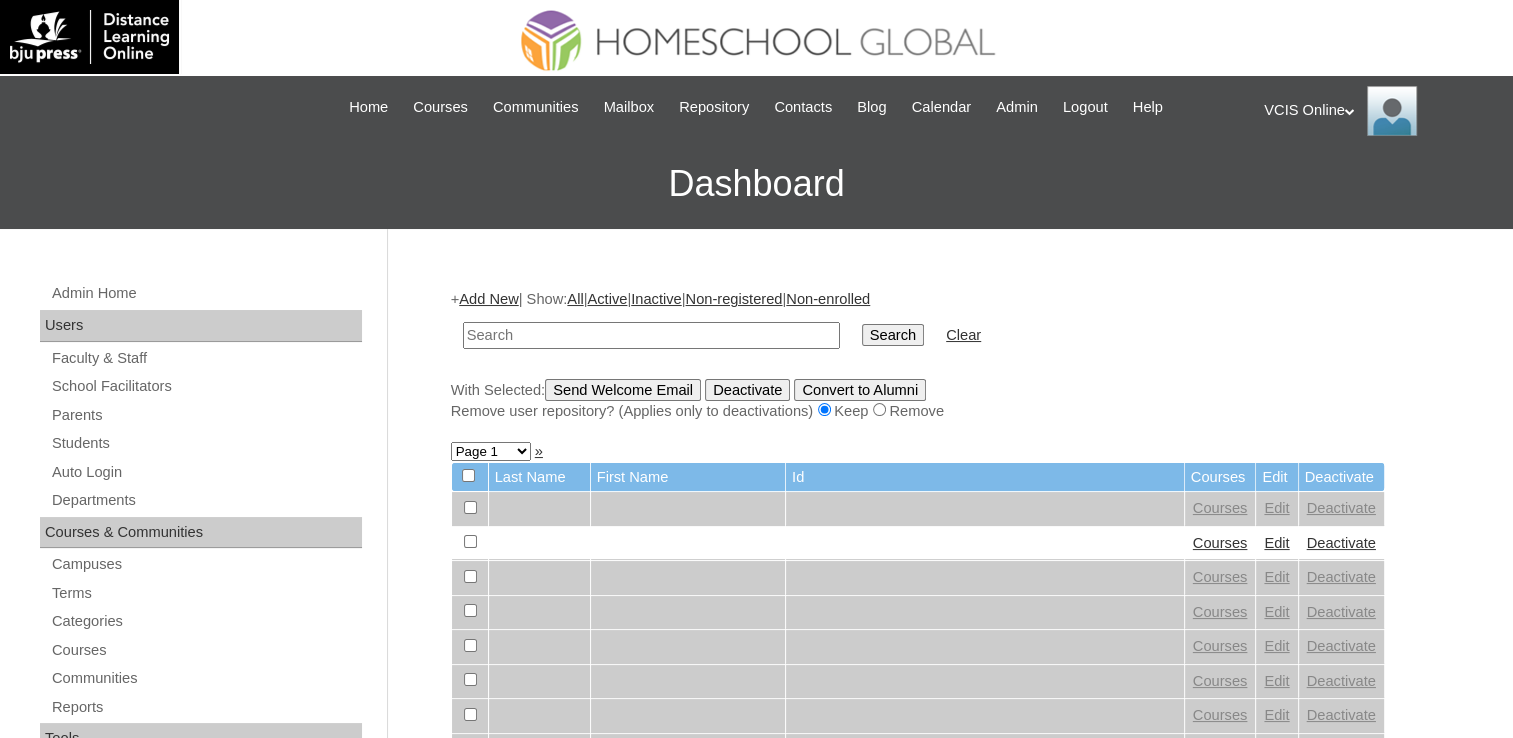 paste on "VCIS012-3A-SA2025" 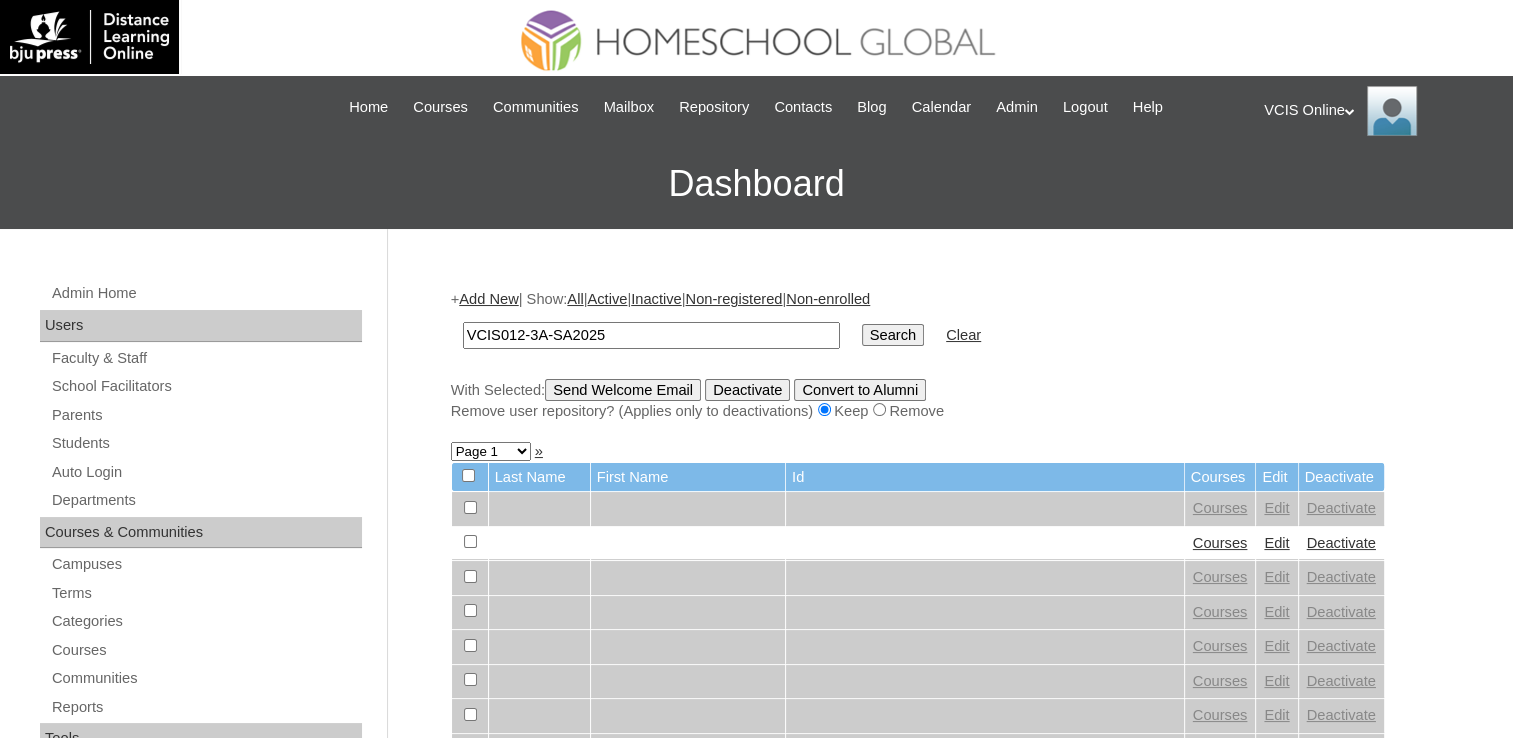 drag, startPoint x: 637, startPoint y: 338, endPoint x: 752, endPoint y: 340, distance: 115.01739 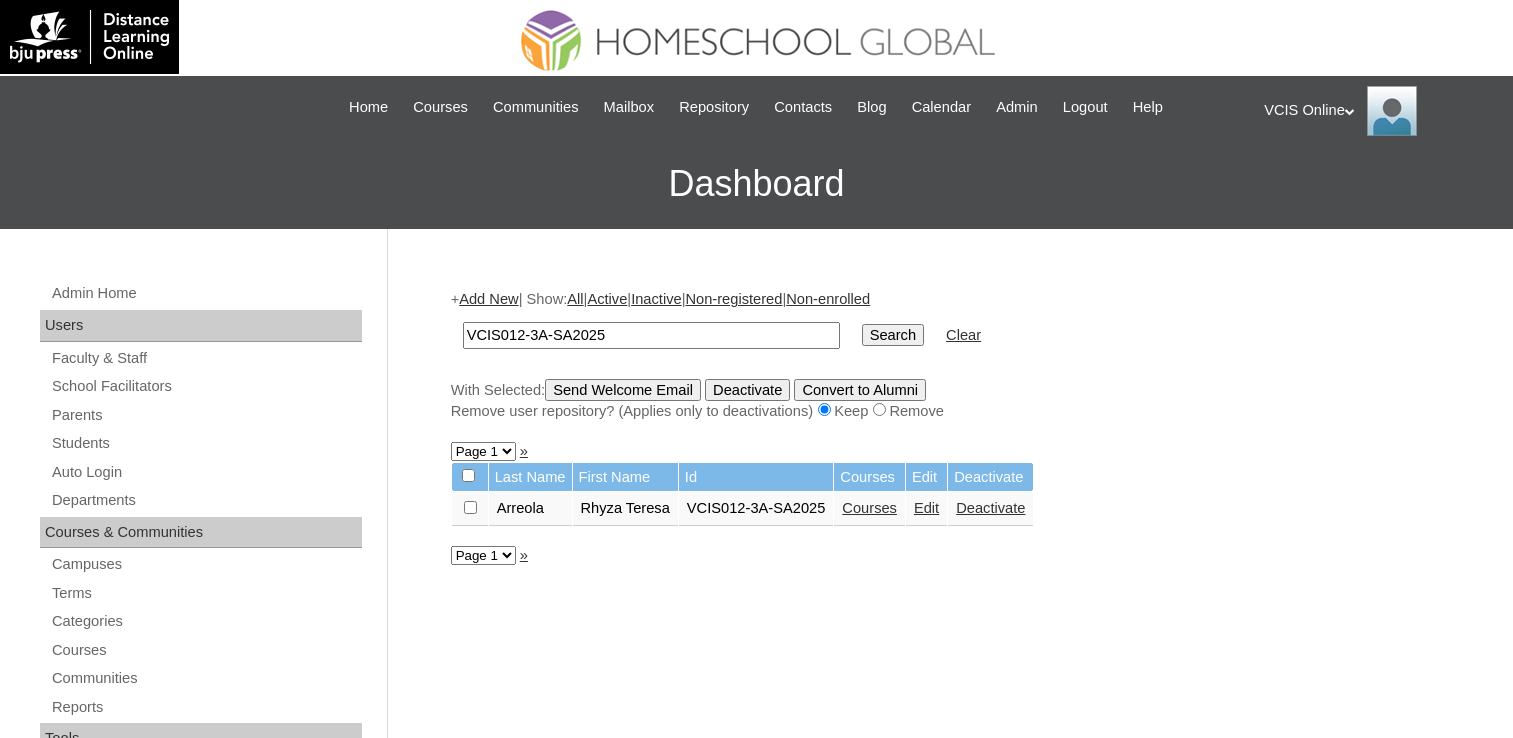 scroll, scrollTop: 0, scrollLeft: 0, axis: both 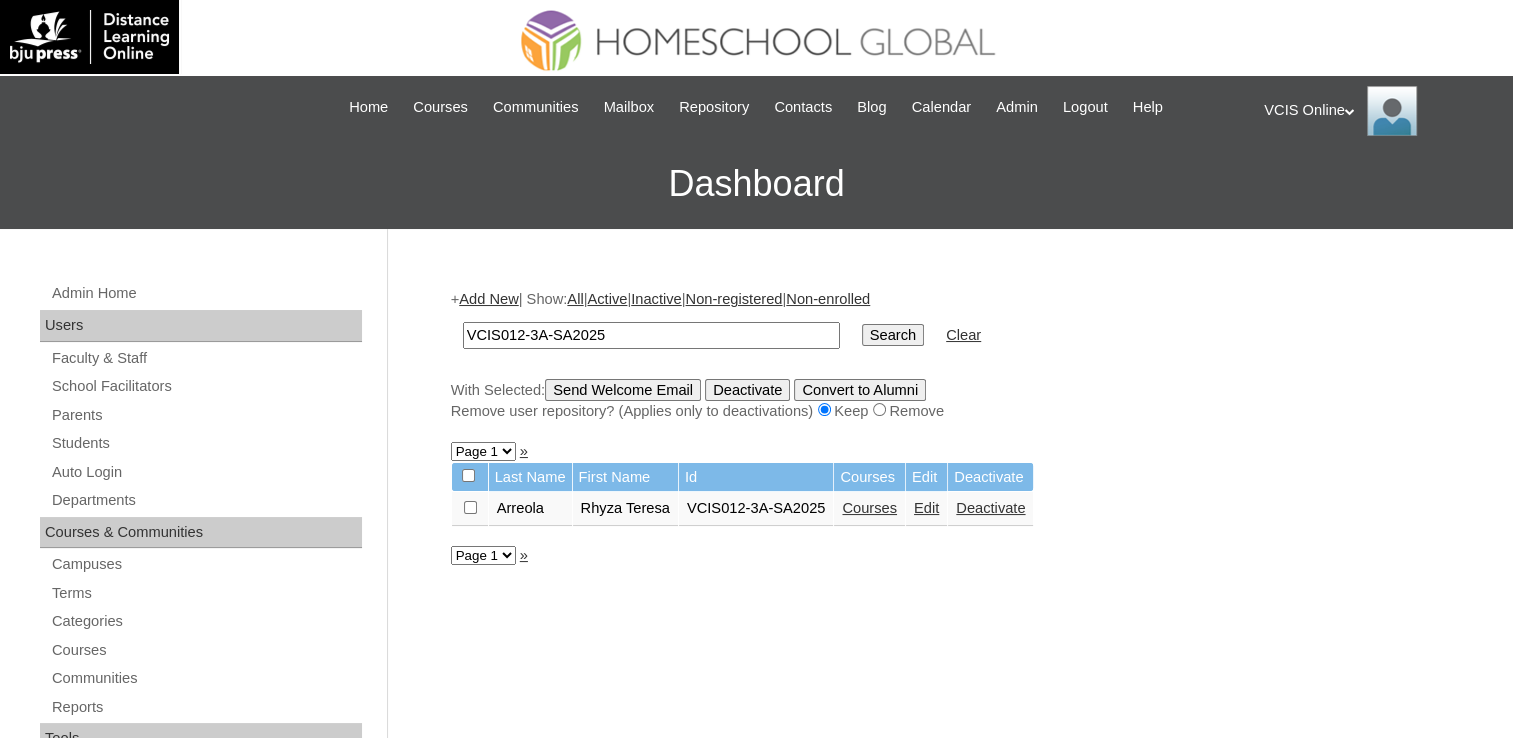 click on "Courses" at bounding box center (869, 508) 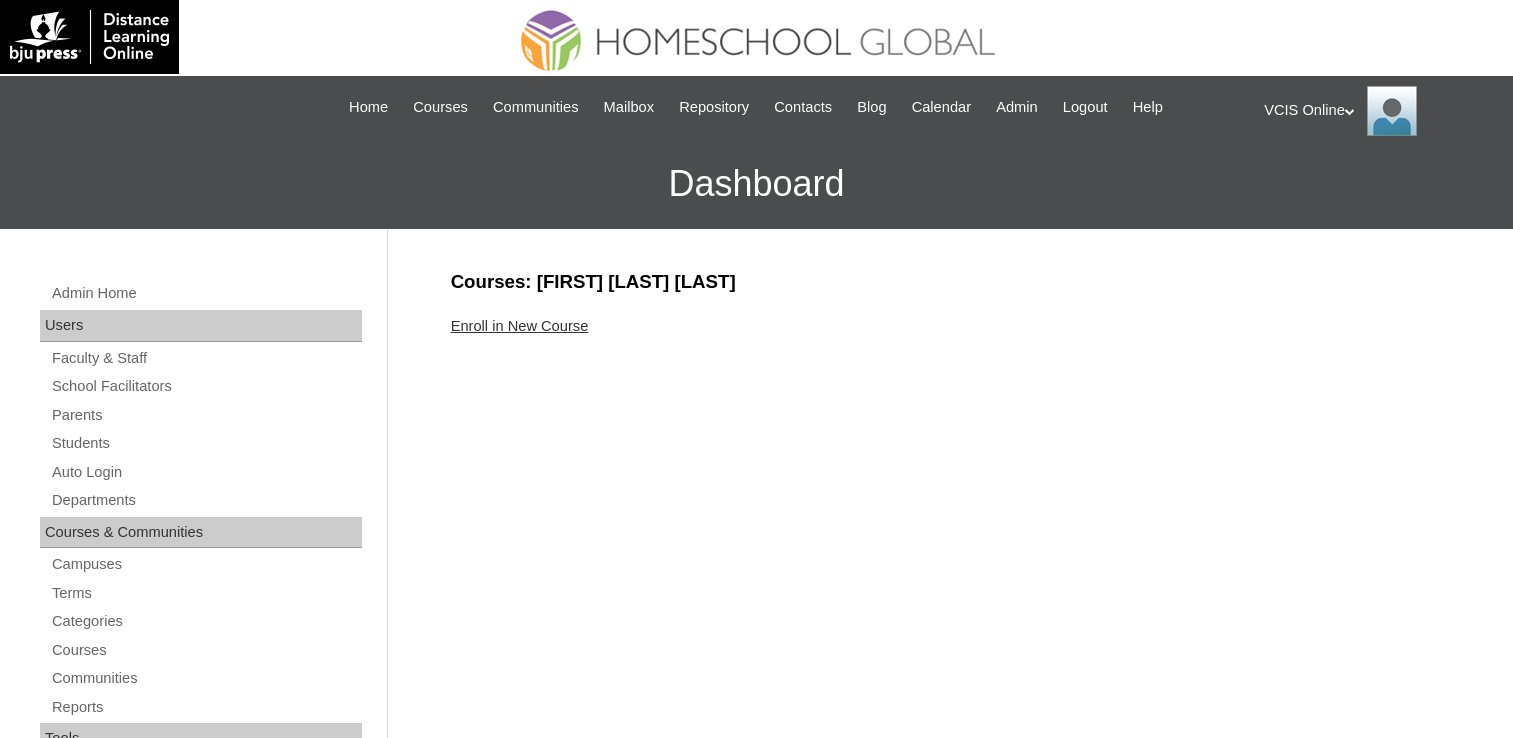 scroll, scrollTop: 0, scrollLeft: 0, axis: both 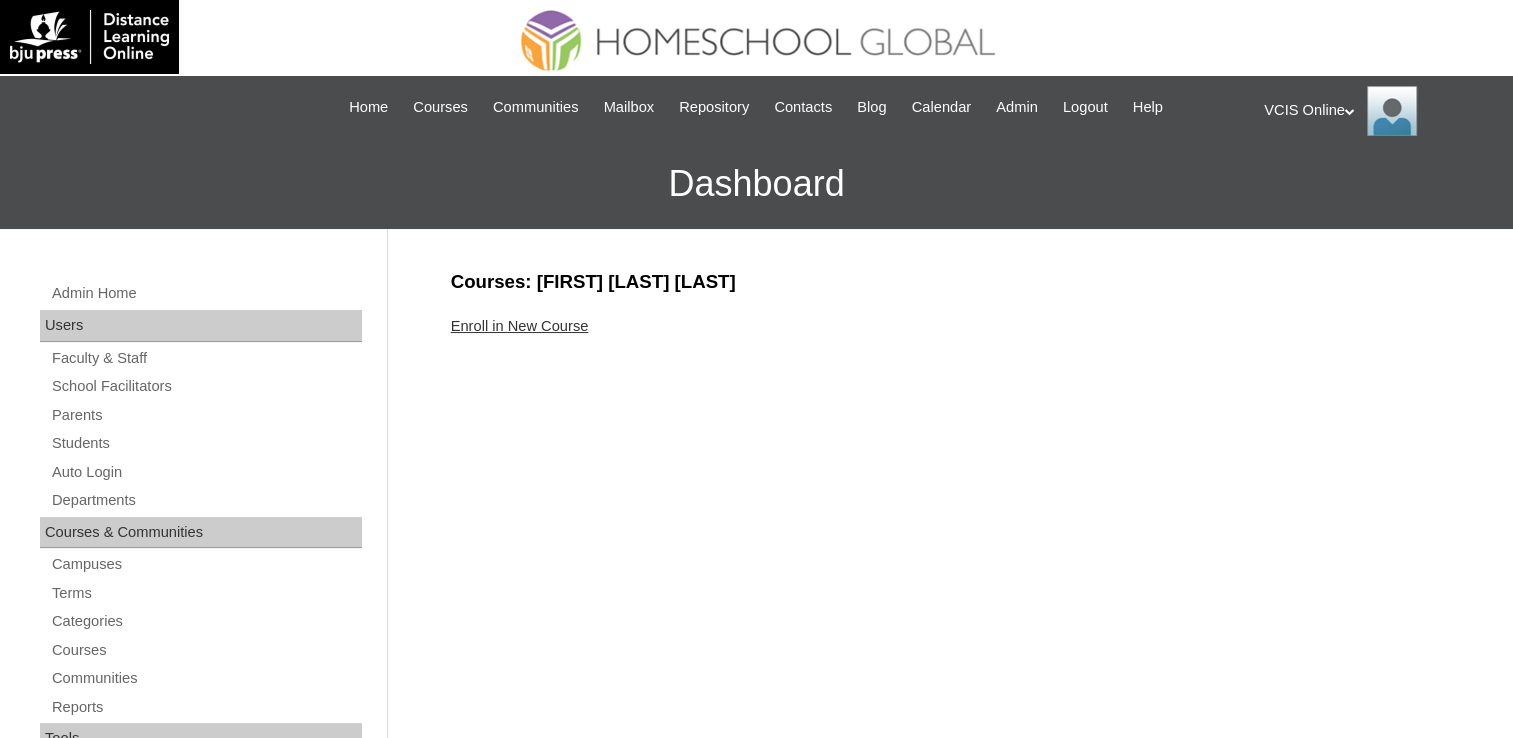drag, startPoint x: 521, startPoint y: 333, endPoint x: 544, endPoint y: 318, distance: 27.45906 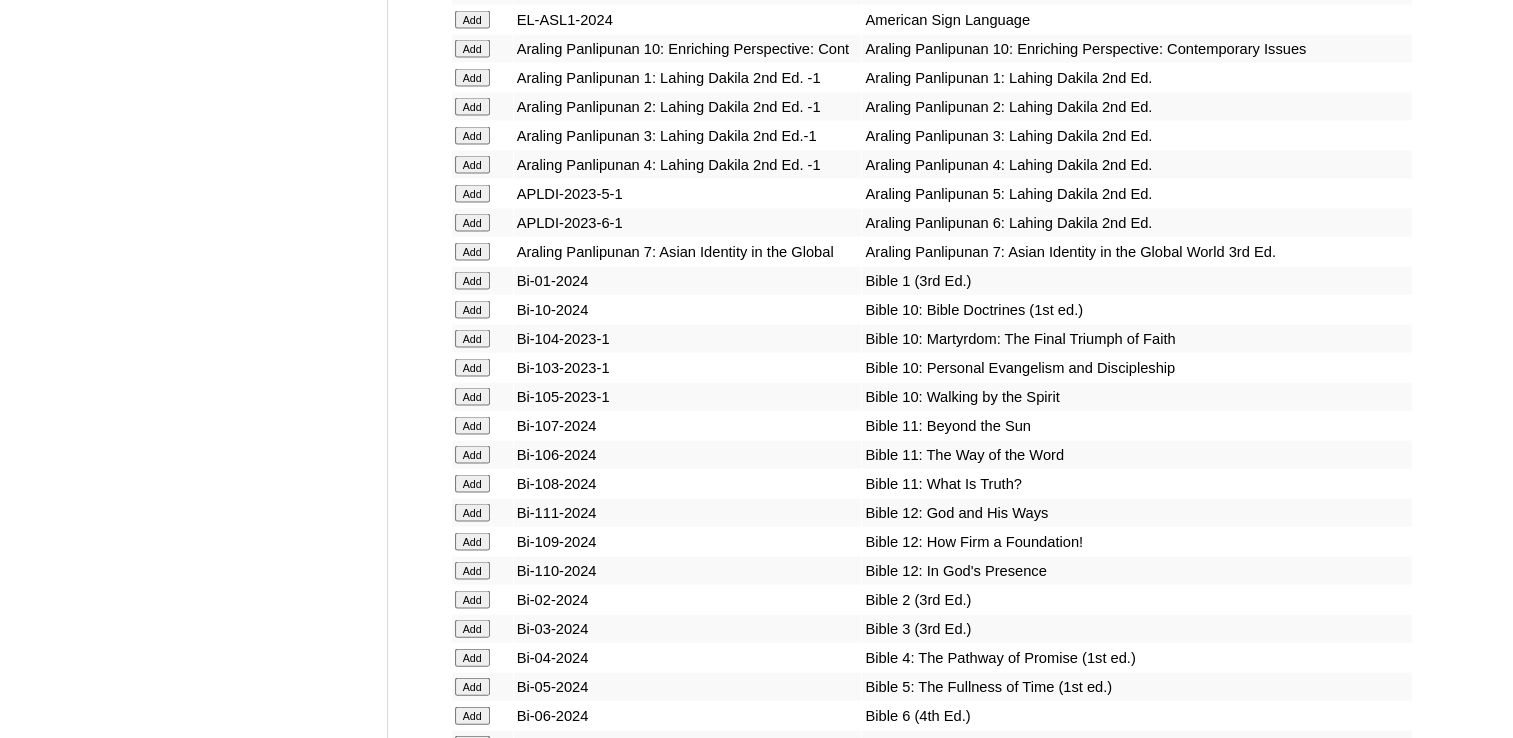 scroll, scrollTop: 4200, scrollLeft: 0, axis: vertical 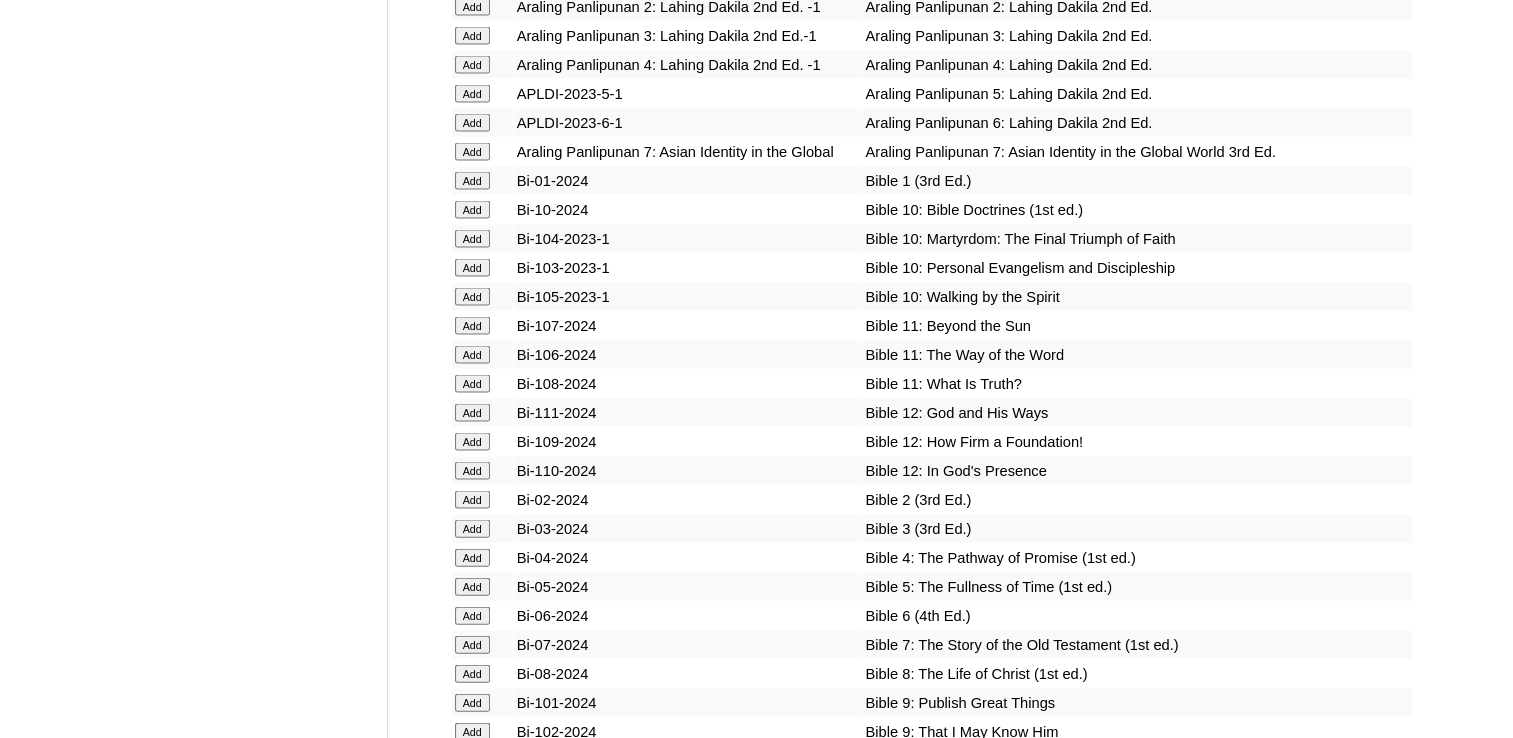 click on "Add" at bounding box center [472, -3824] 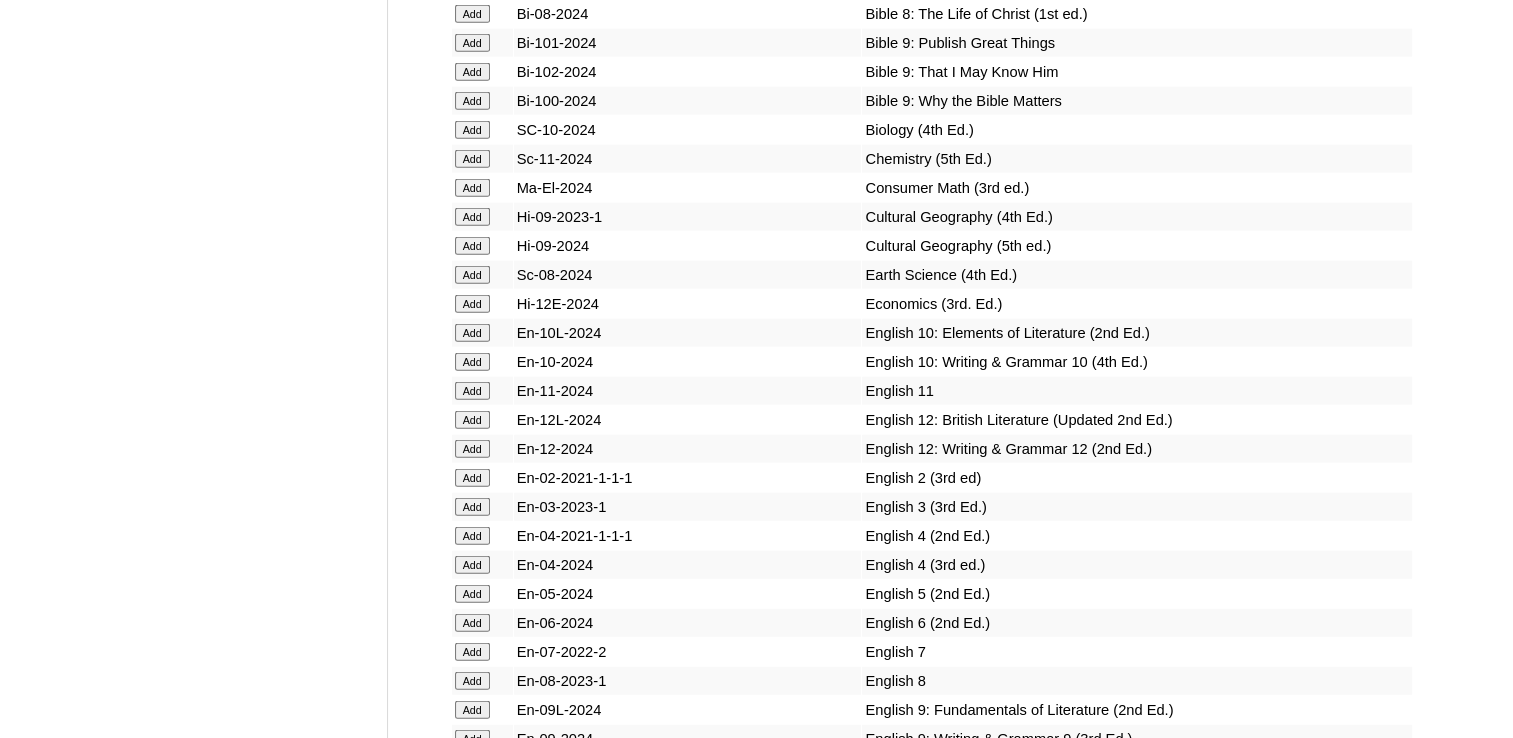 scroll, scrollTop: 4900, scrollLeft: 0, axis: vertical 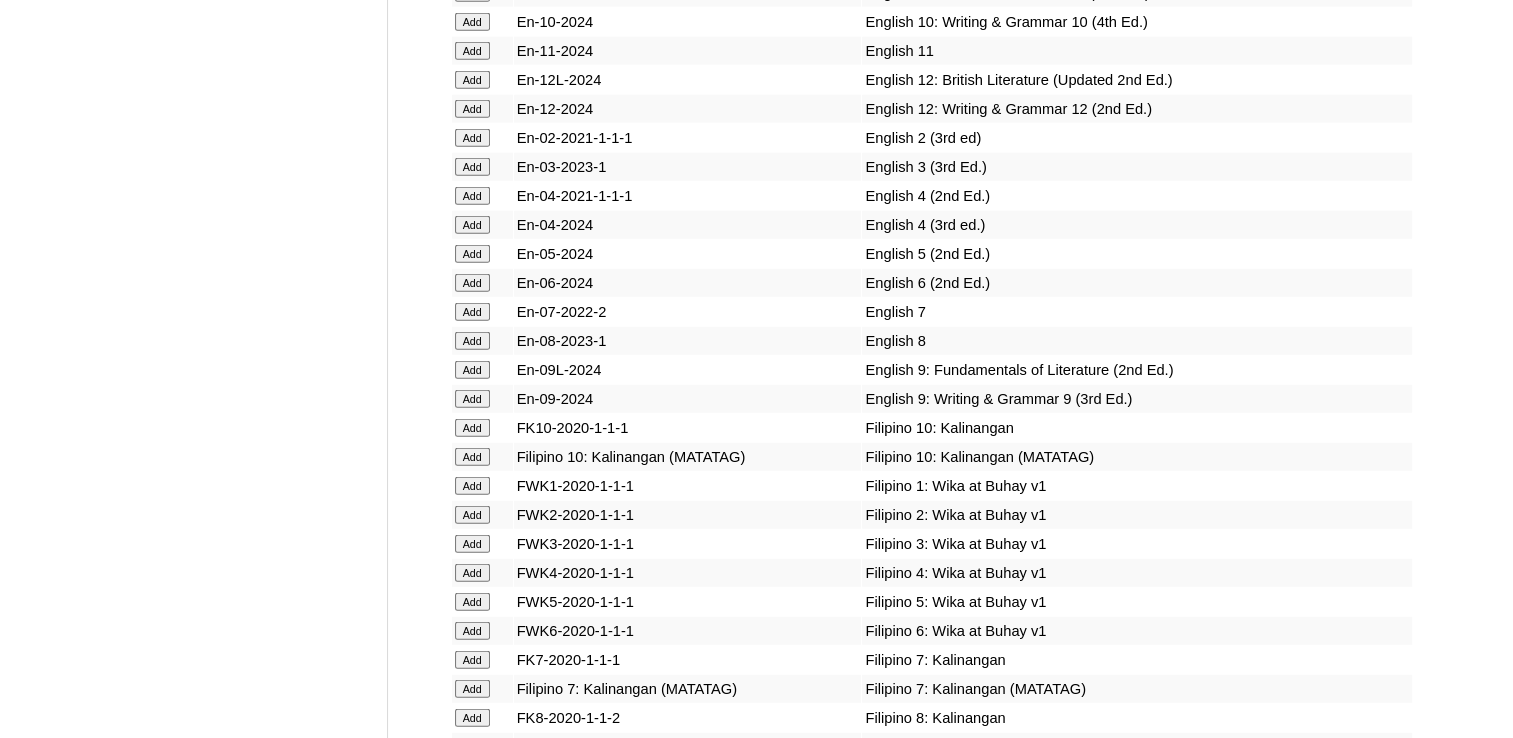 click on "Add" at bounding box center [472, -4824] 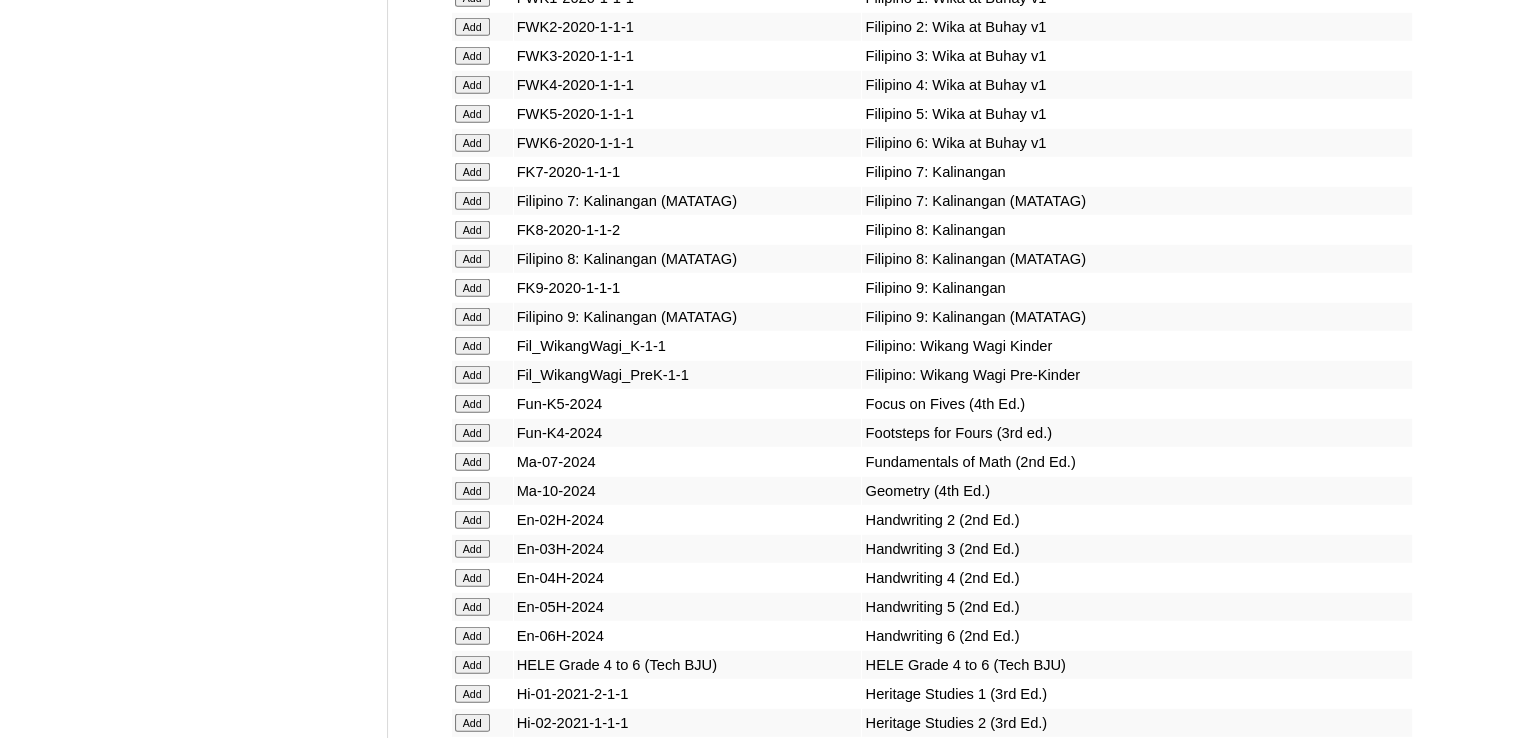 scroll, scrollTop: 5700, scrollLeft: 0, axis: vertical 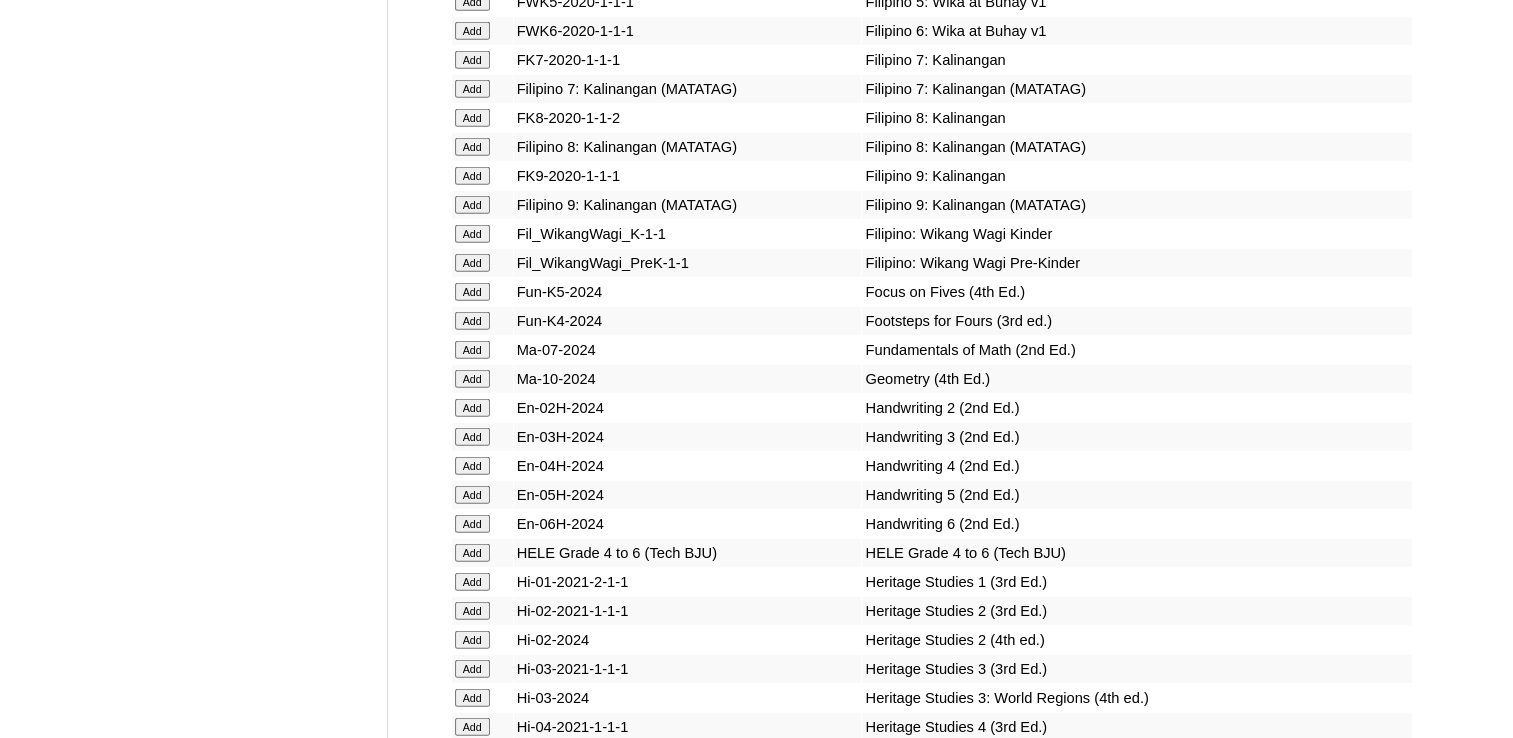 click on "Add" at bounding box center (472, -5424) 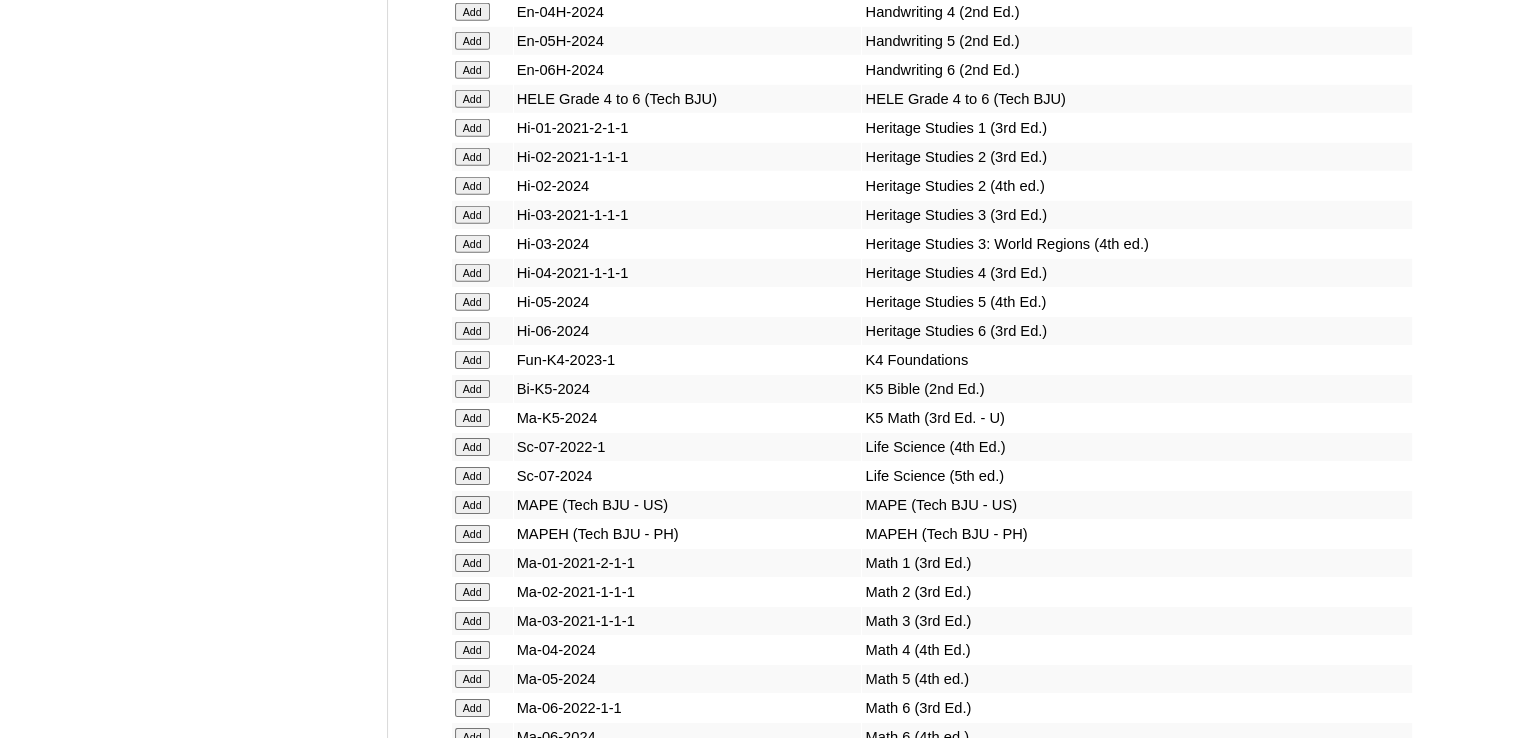scroll, scrollTop: 6300, scrollLeft: 0, axis: vertical 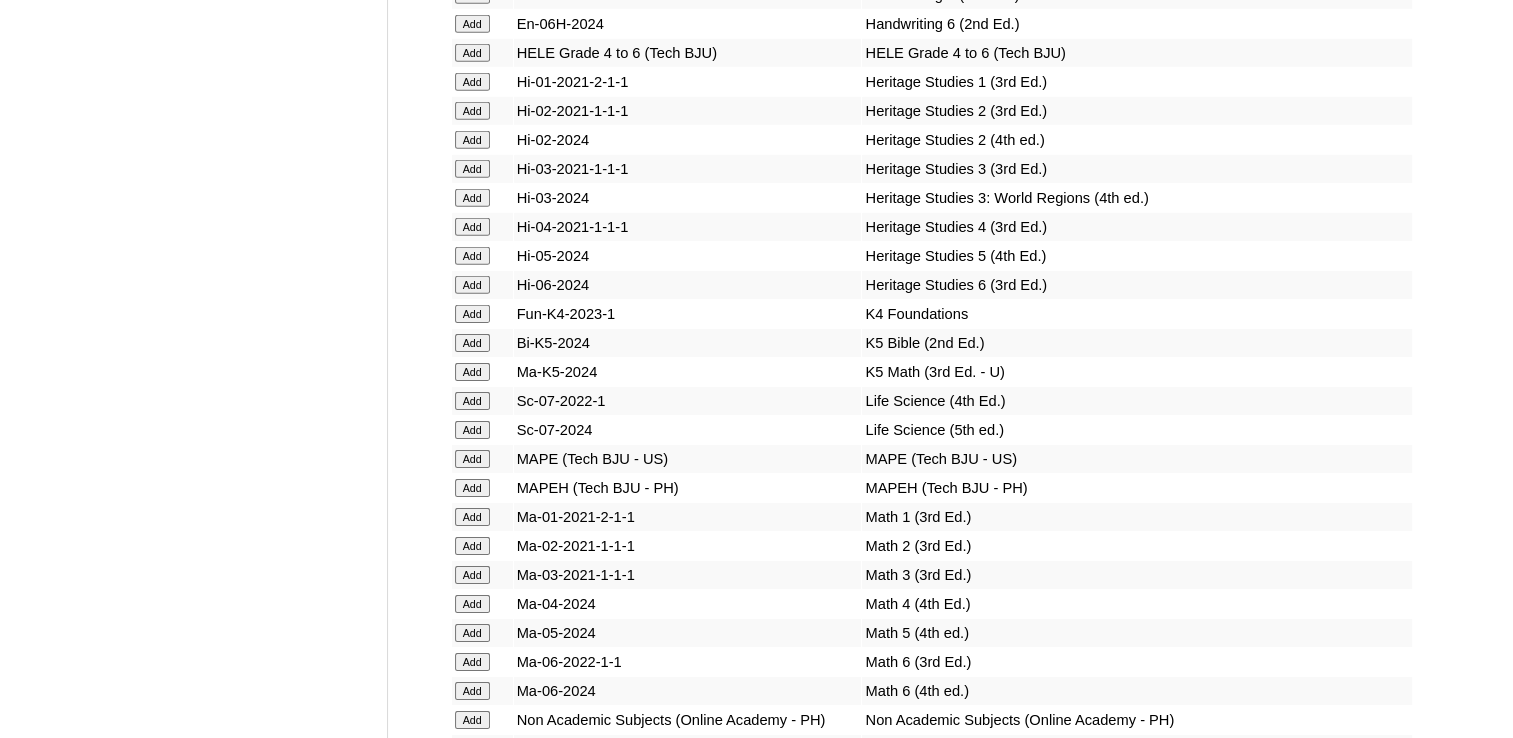 click on "Add" at bounding box center [472, -5924] 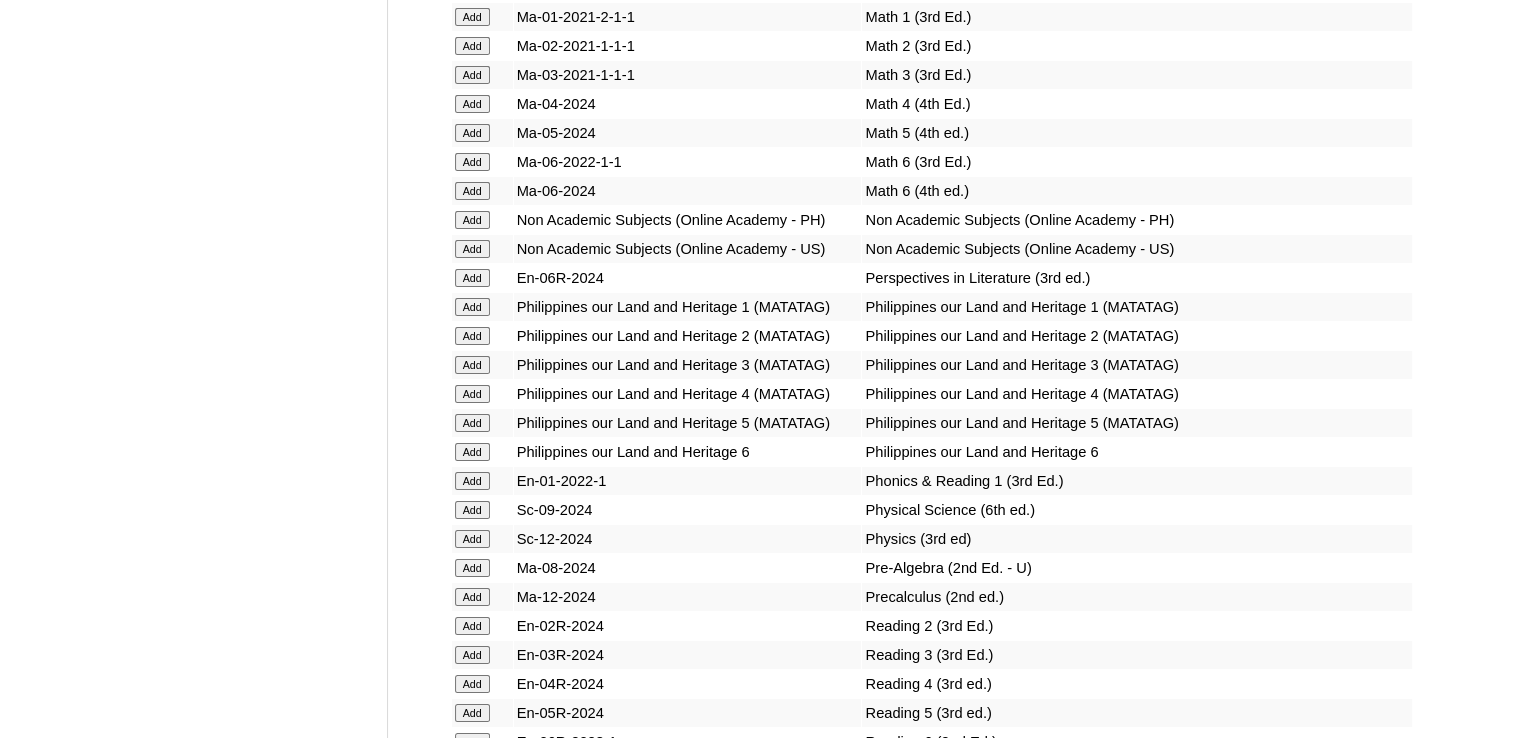 scroll, scrollTop: 6900, scrollLeft: 0, axis: vertical 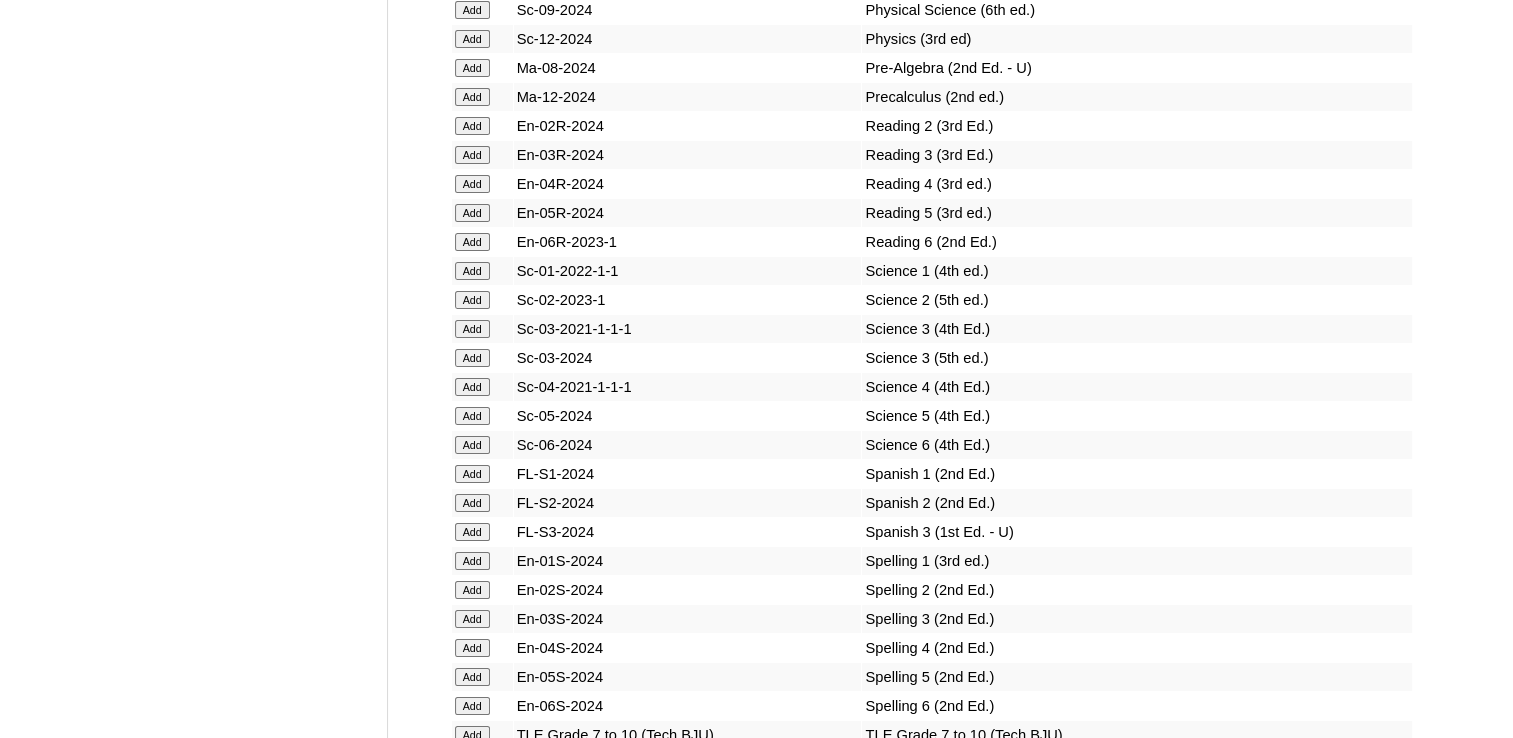 click on "Add" at bounding box center [472, -6924] 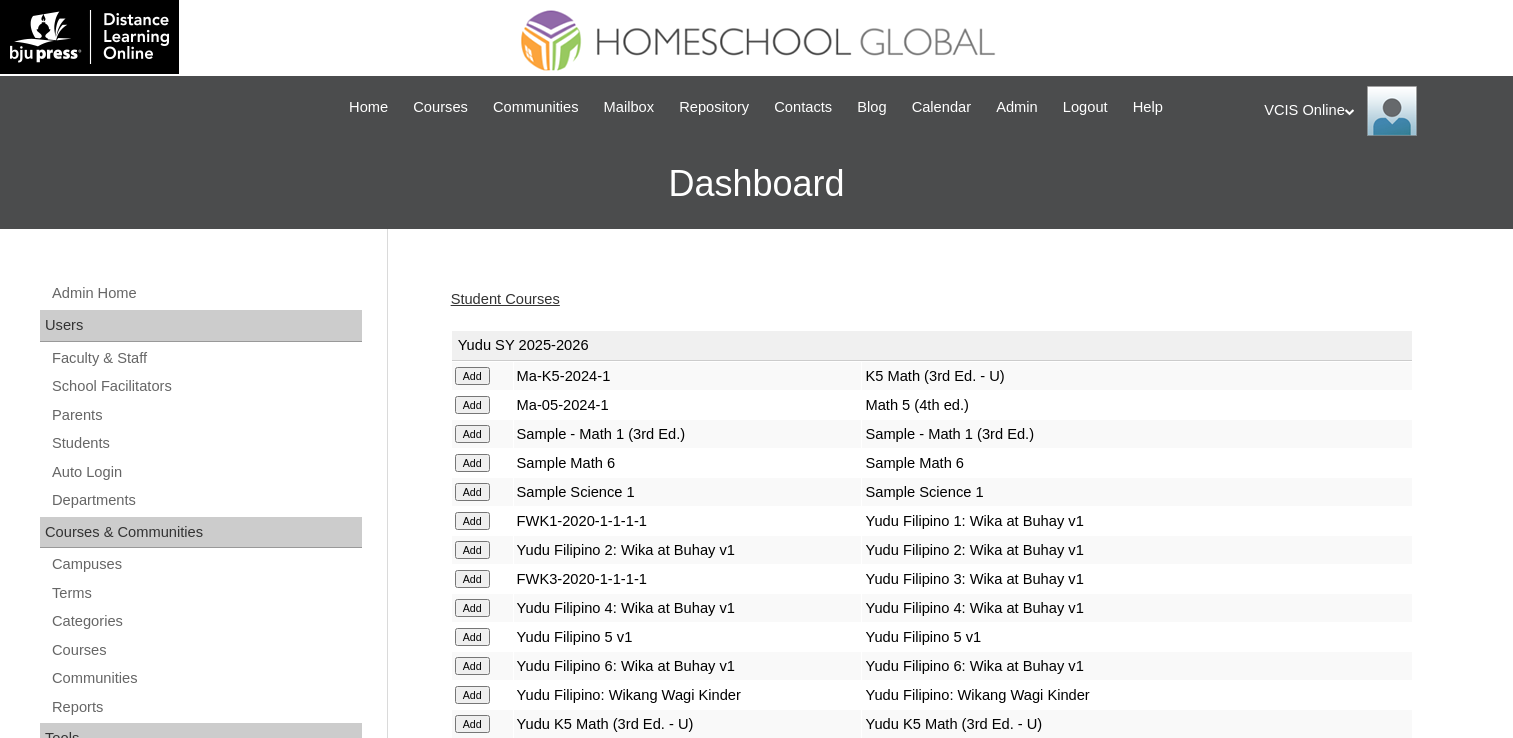 scroll, scrollTop: 0, scrollLeft: 0, axis: both 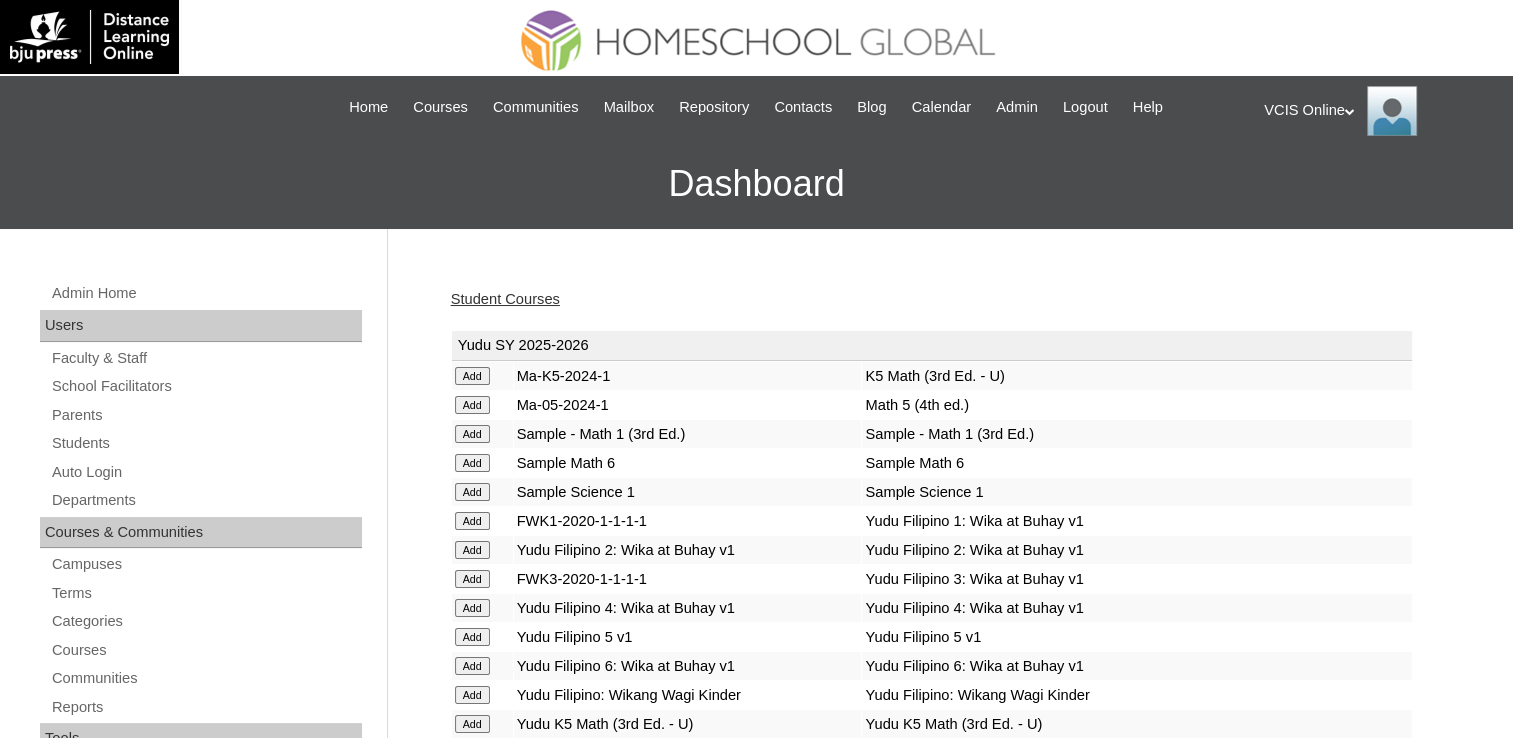 click on "Student Courses" at bounding box center (505, 299) 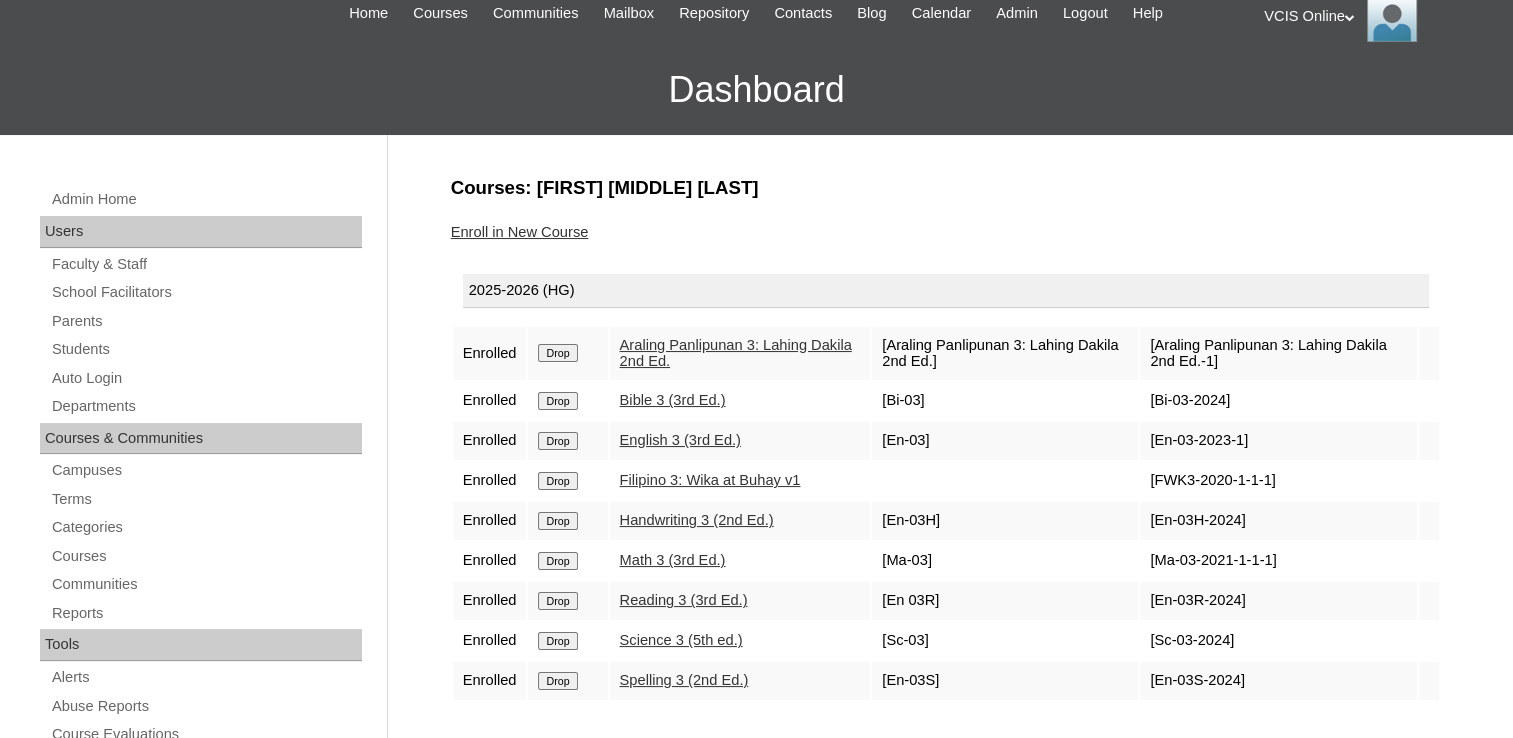 scroll, scrollTop: 300, scrollLeft: 0, axis: vertical 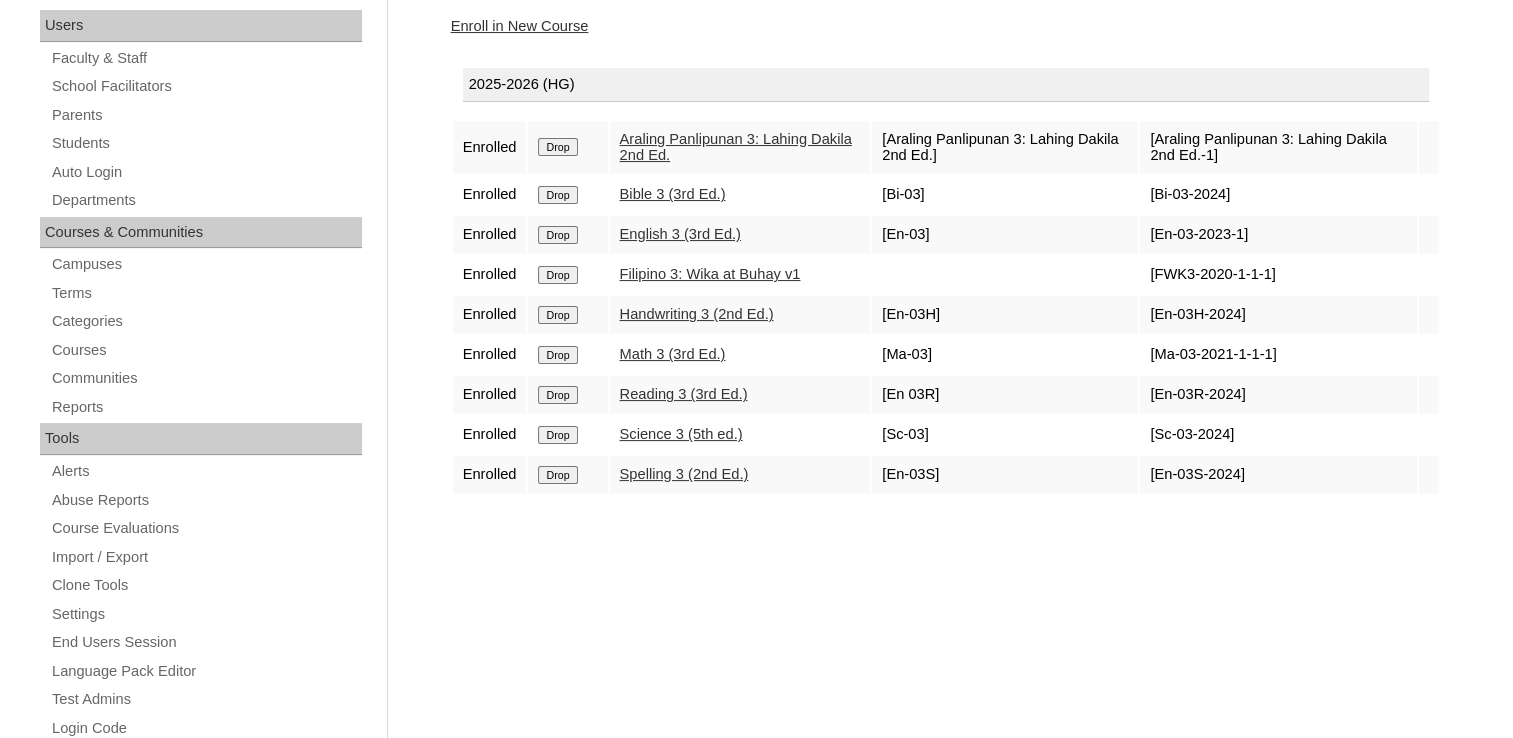 click on "Courses: [FIRST] [MIDDLE] [LAST]
Enroll in New Course
[YEAR]-[YEAR] (HG)
Enrolled
Drop
[COURSE NAME] [COURSE NUMBER]
[COURSE CODE]
[COURSE CODE]-[YEAR]
Enrolled
Drop
[COURSE NAME] ([COURSE EDITION])
[COURSE CODE]
[COURSE CODE]-[YEAR]
Enrolled
Drop" at bounding box center (941, 638) 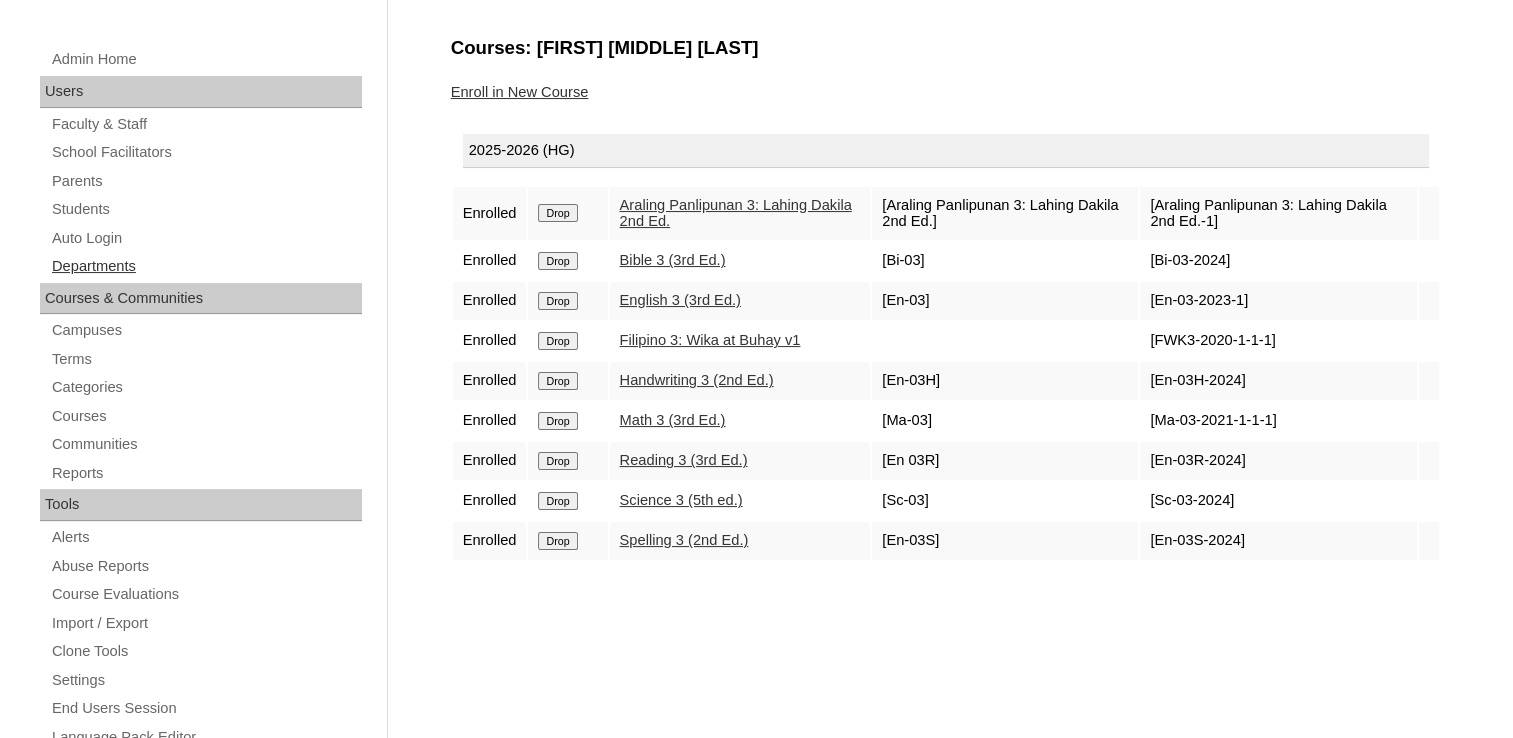 scroll, scrollTop: 100, scrollLeft: 0, axis: vertical 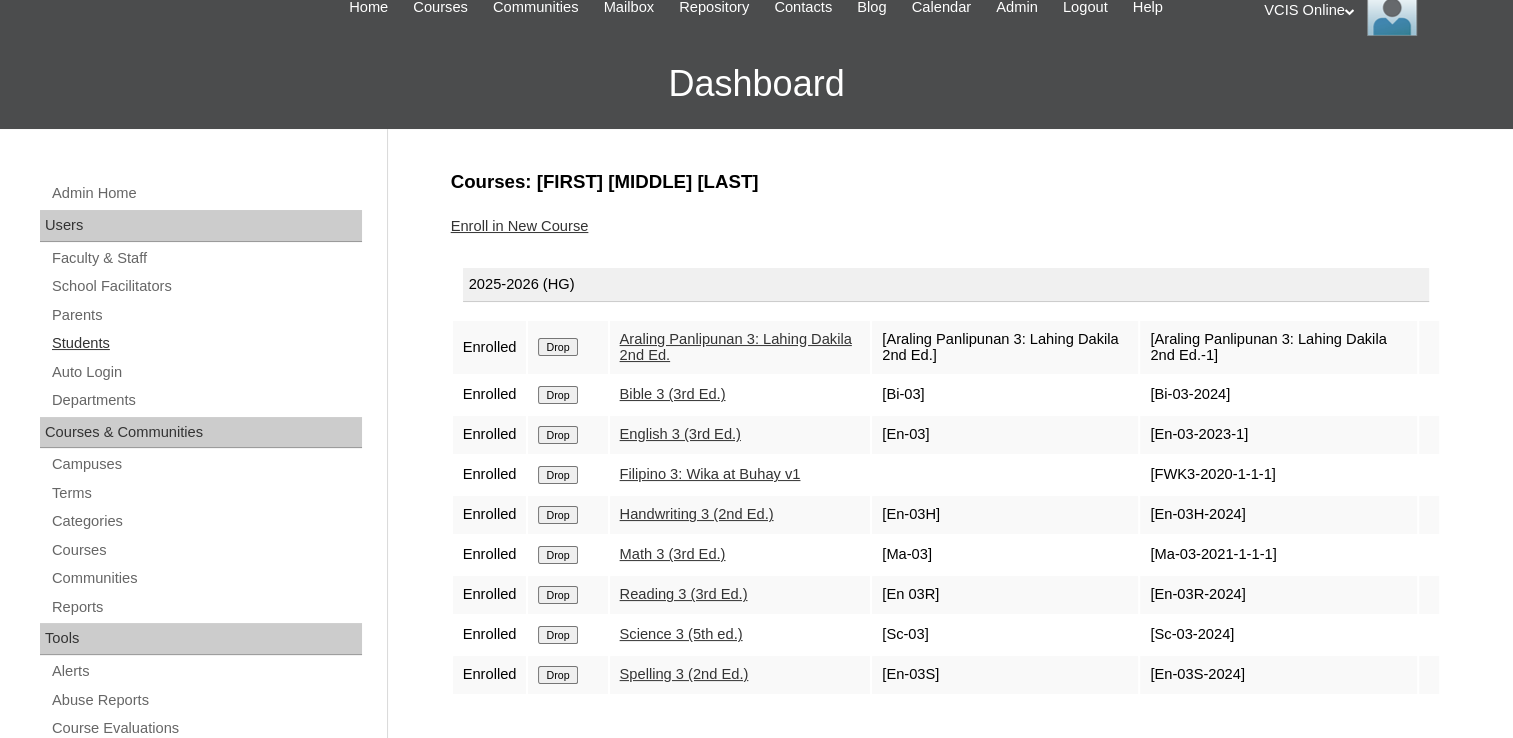 click on "Students" at bounding box center [206, 343] 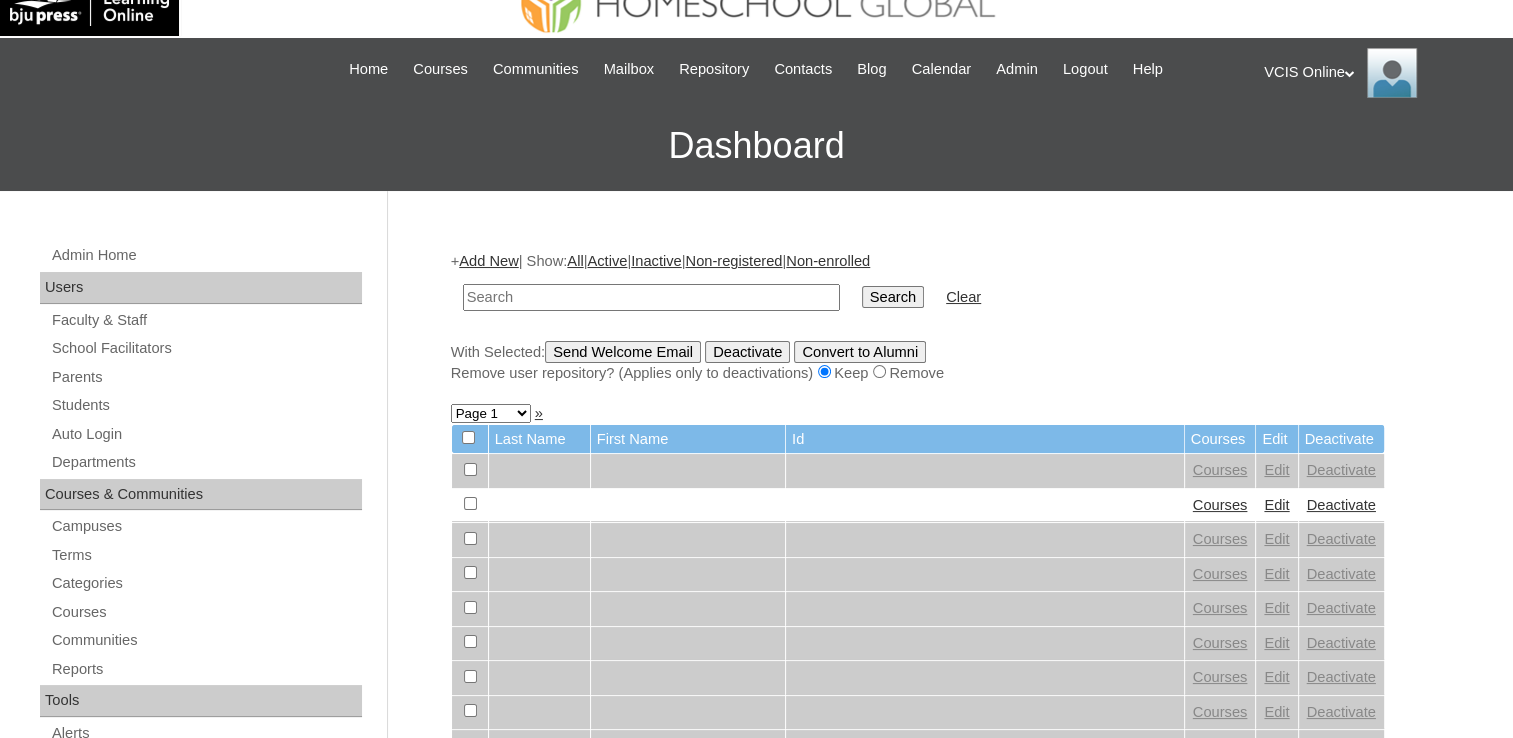 scroll, scrollTop: 0, scrollLeft: 0, axis: both 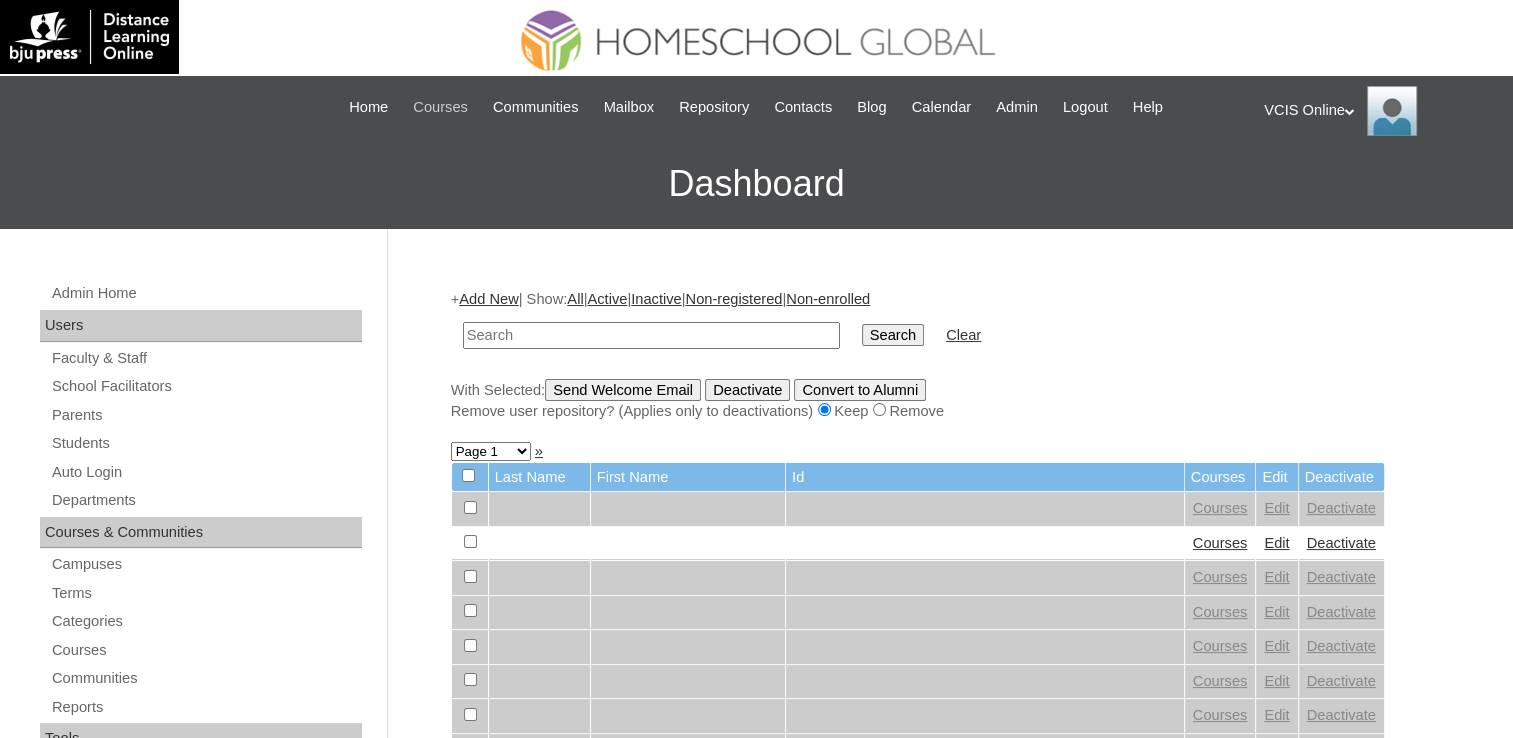click on "Courses" at bounding box center (440, 107) 